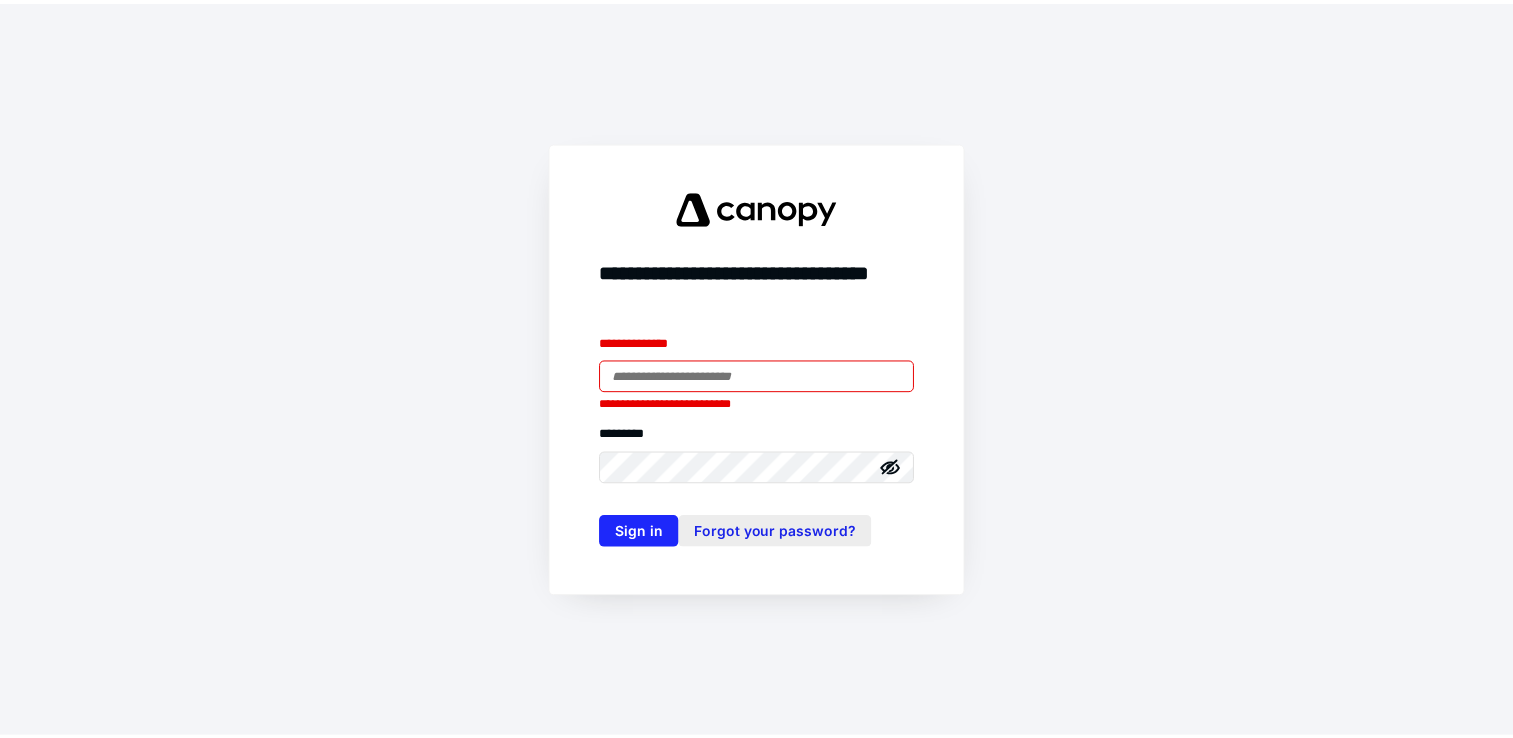 scroll, scrollTop: 0, scrollLeft: 0, axis: both 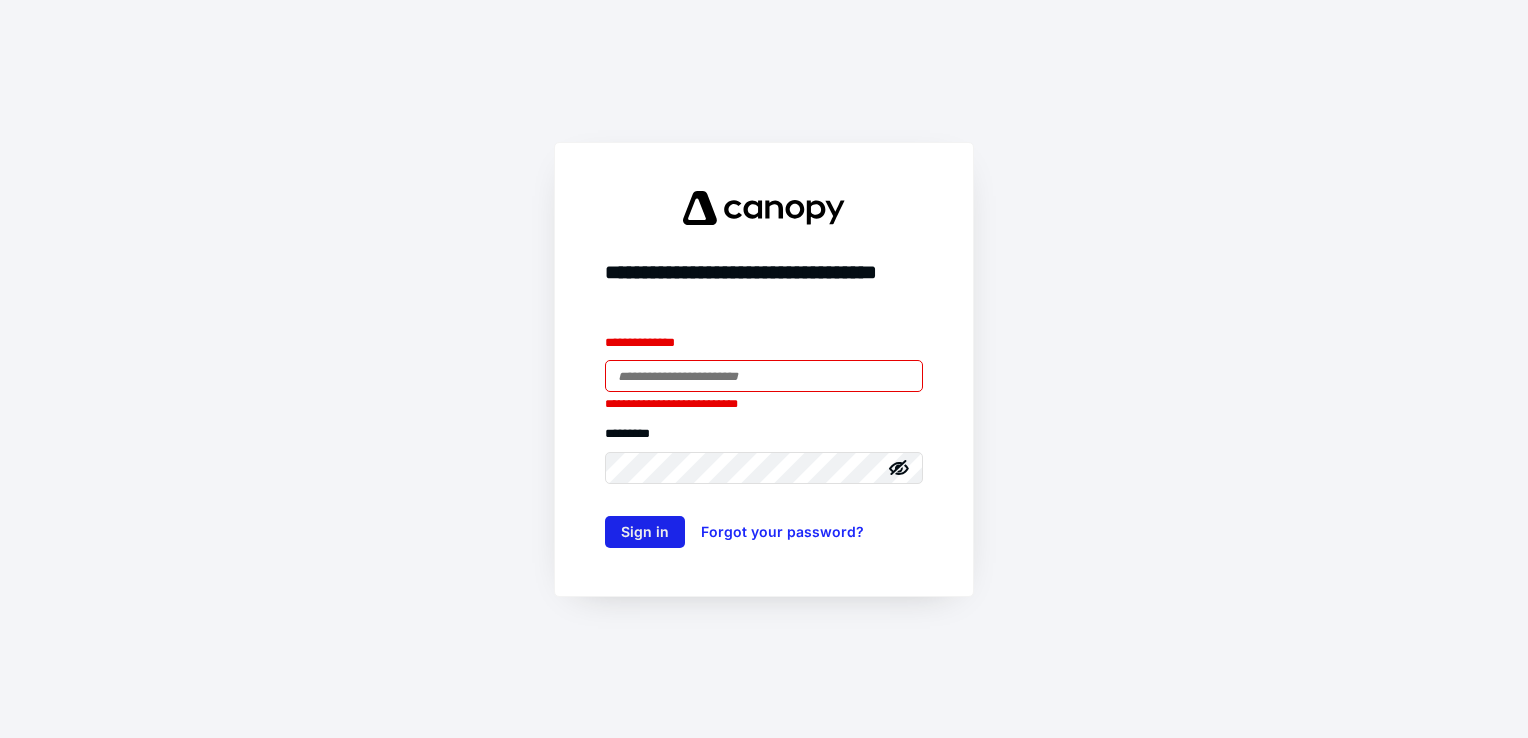 type on "**********" 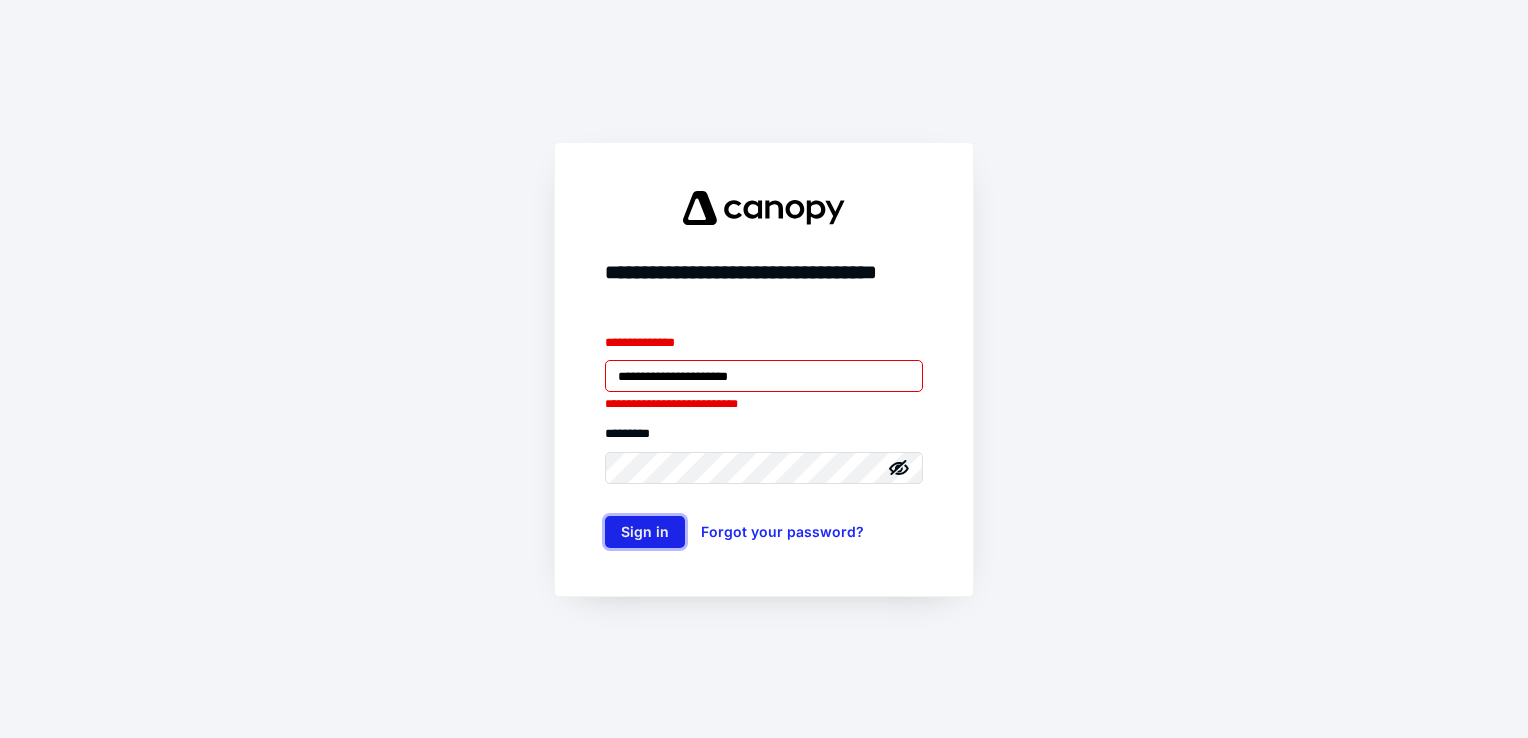 click on "Sign in" at bounding box center [645, 532] 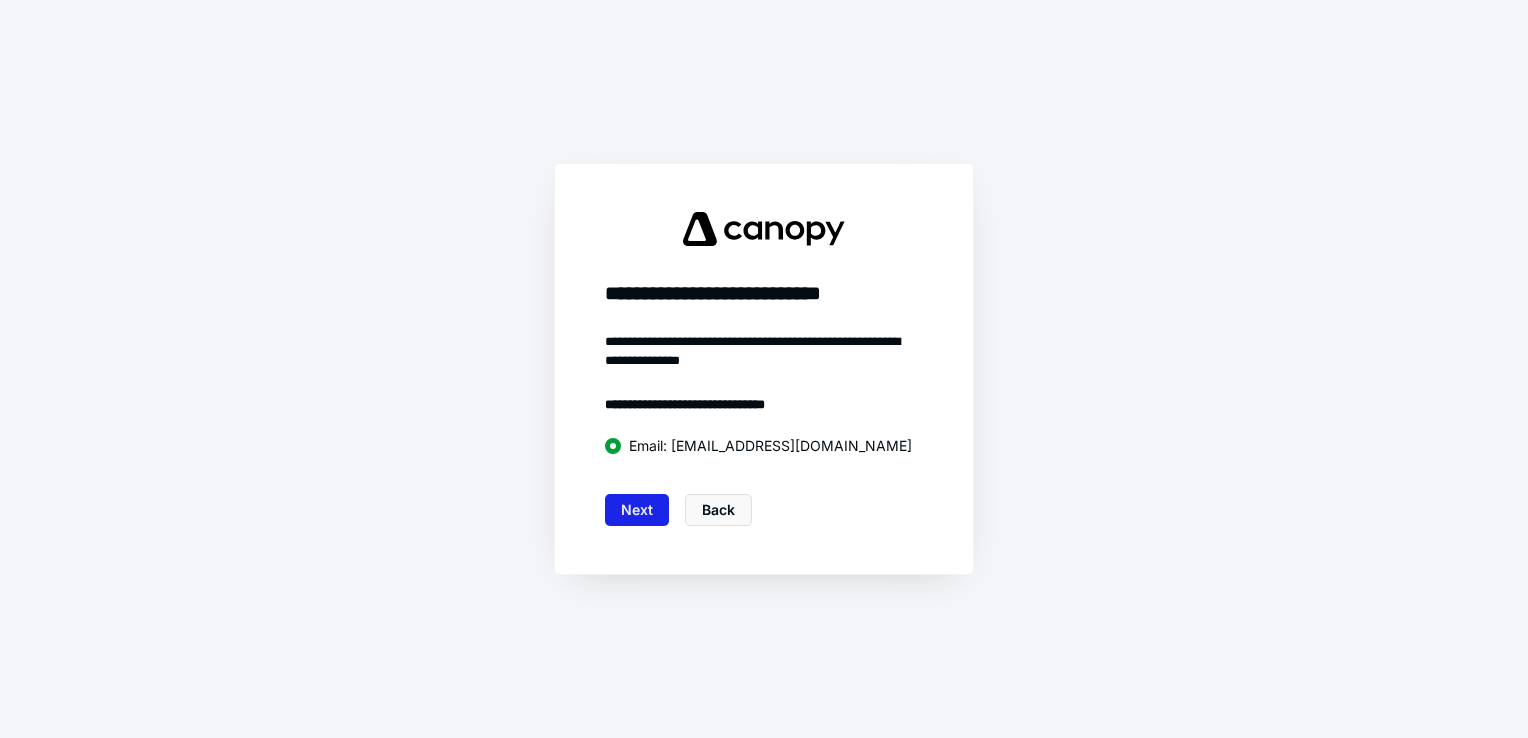click on "Next" at bounding box center [637, 510] 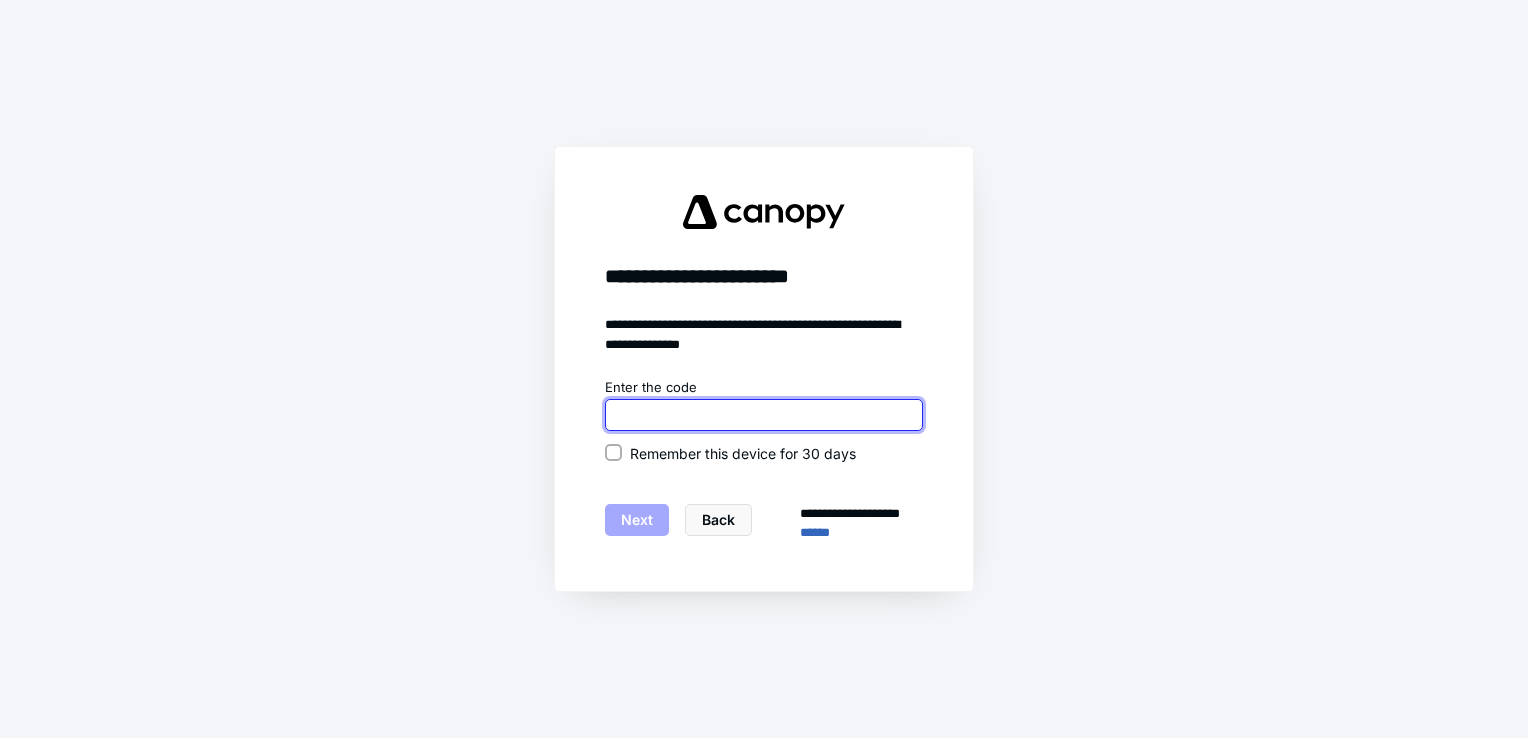 click at bounding box center [764, 415] 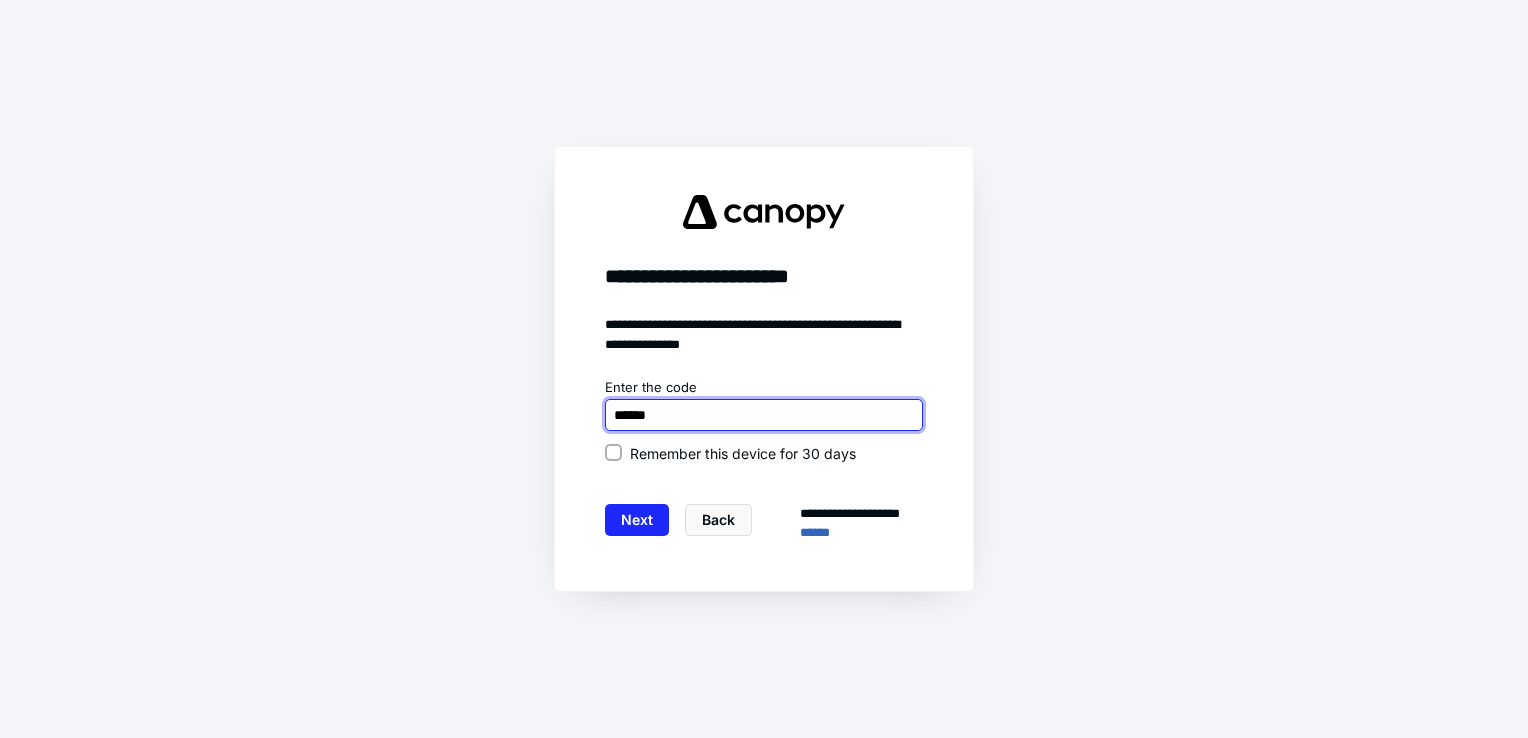 type on "******" 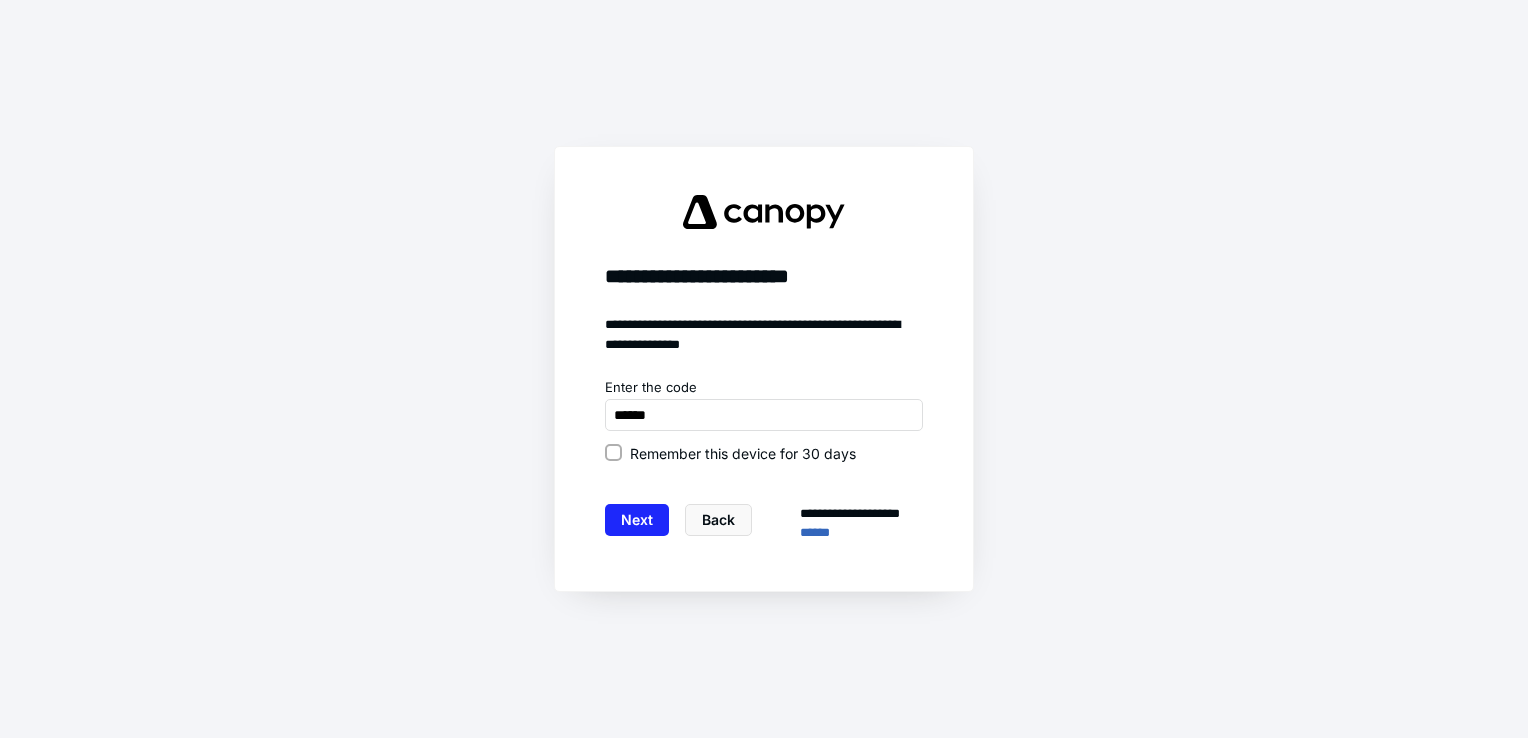 click 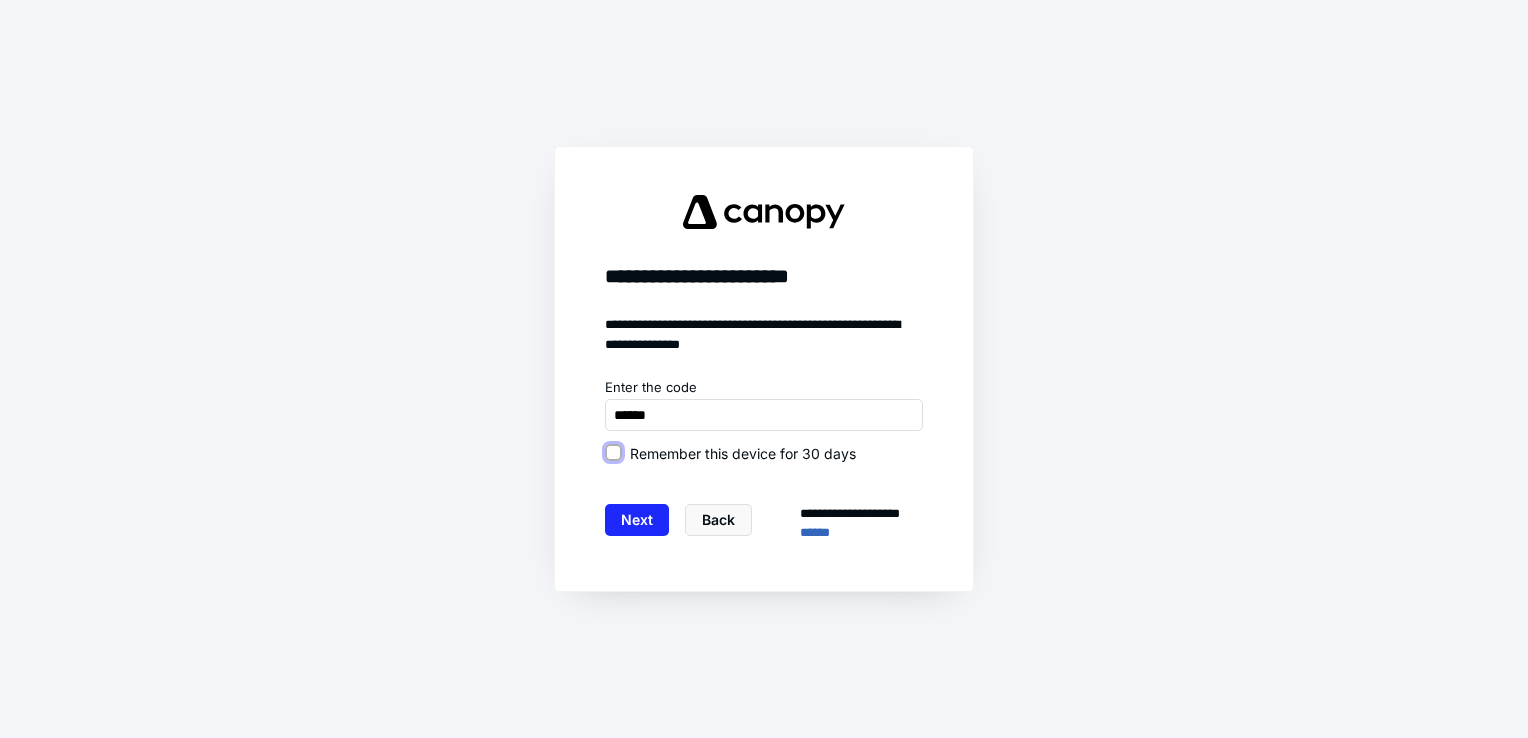 checkbox on "true" 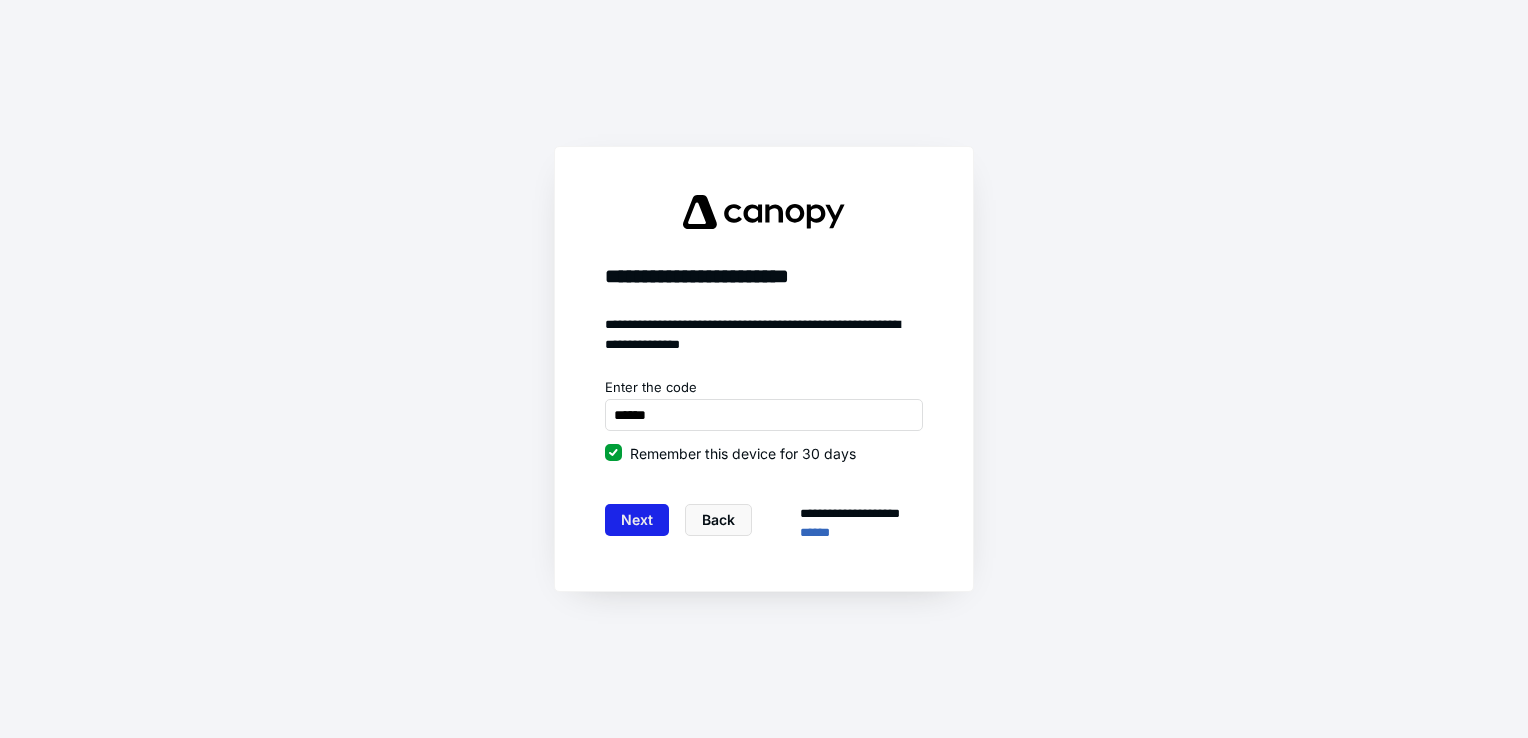 click on "Next" at bounding box center [637, 520] 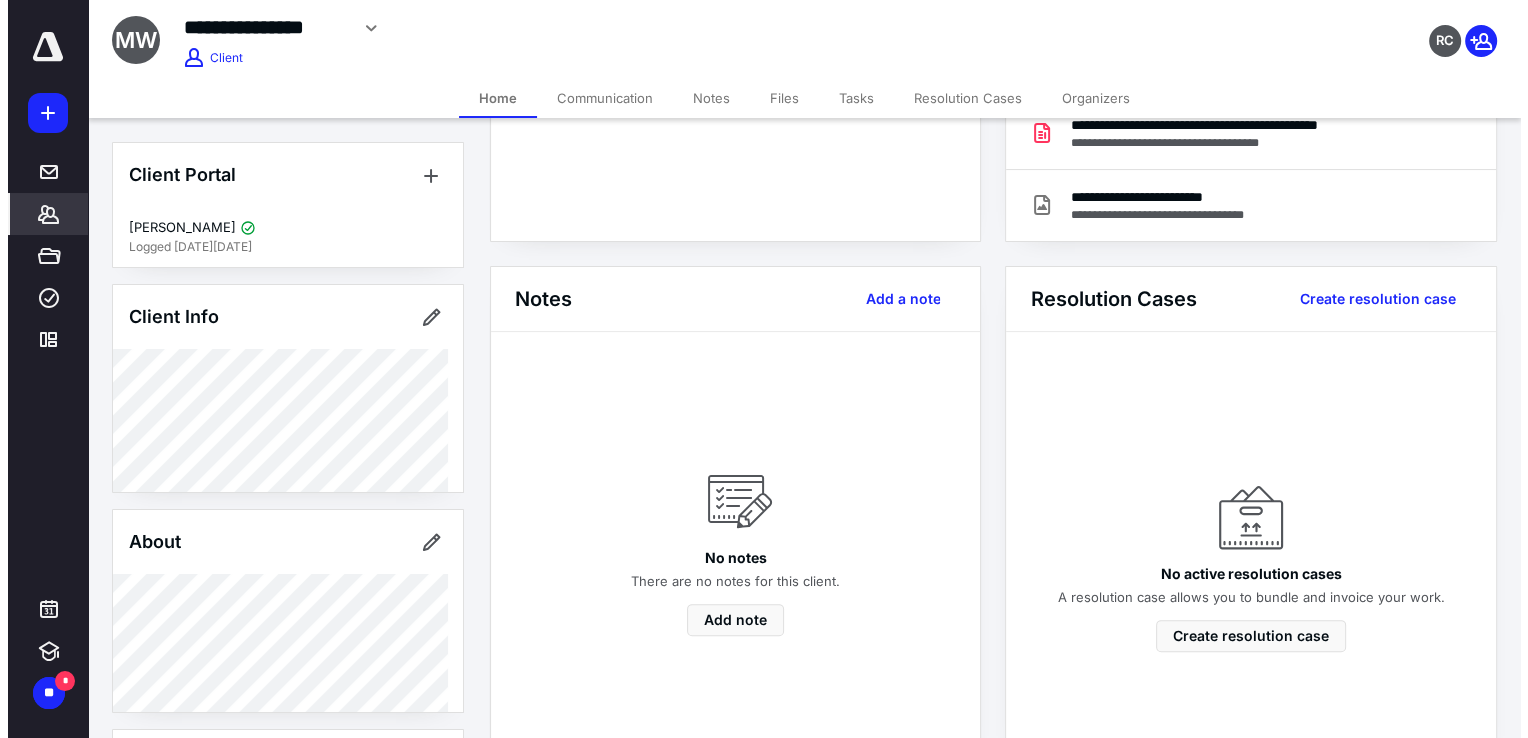 scroll, scrollTop: 0, scrollLeft: 0, axis: both 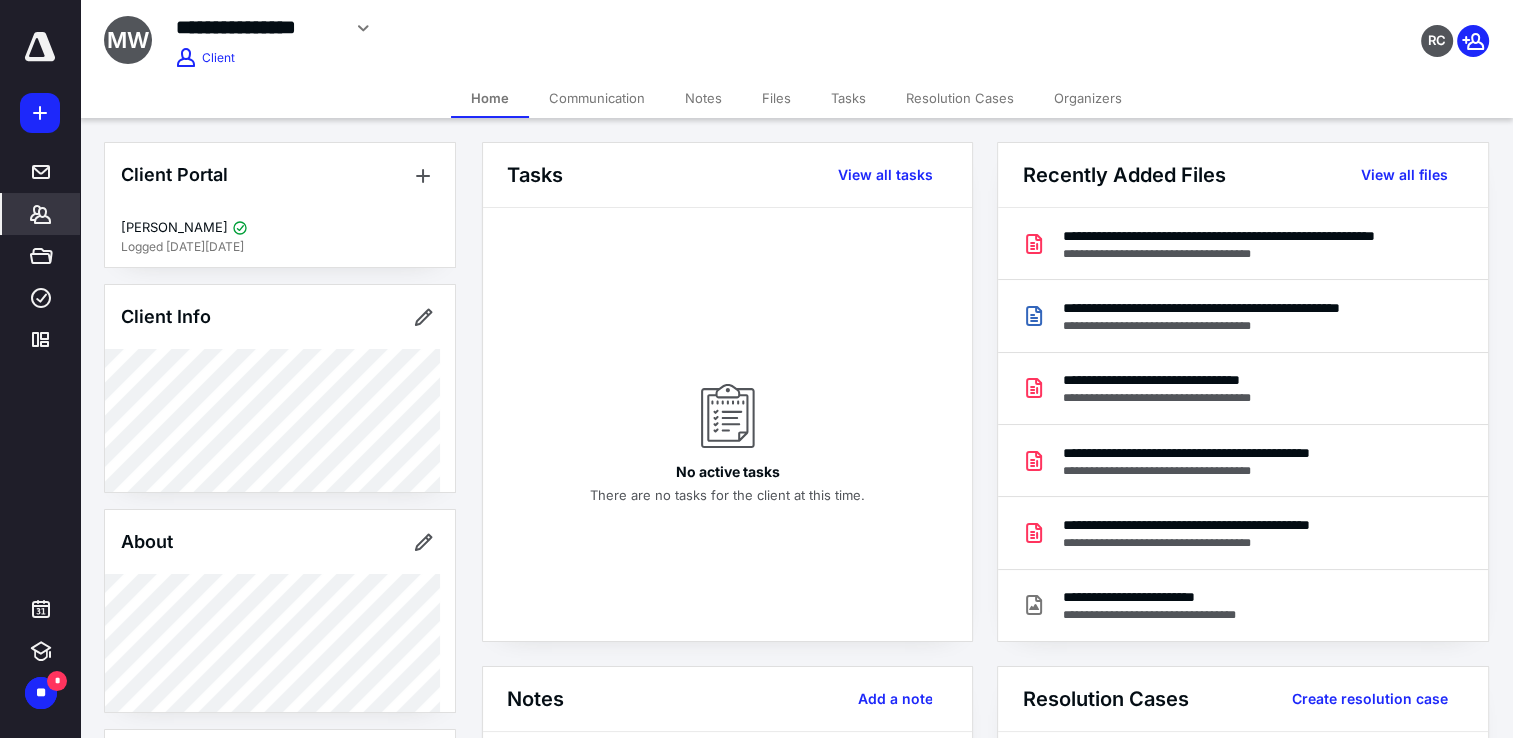 click on "Files" at bounding box center [776, 98] 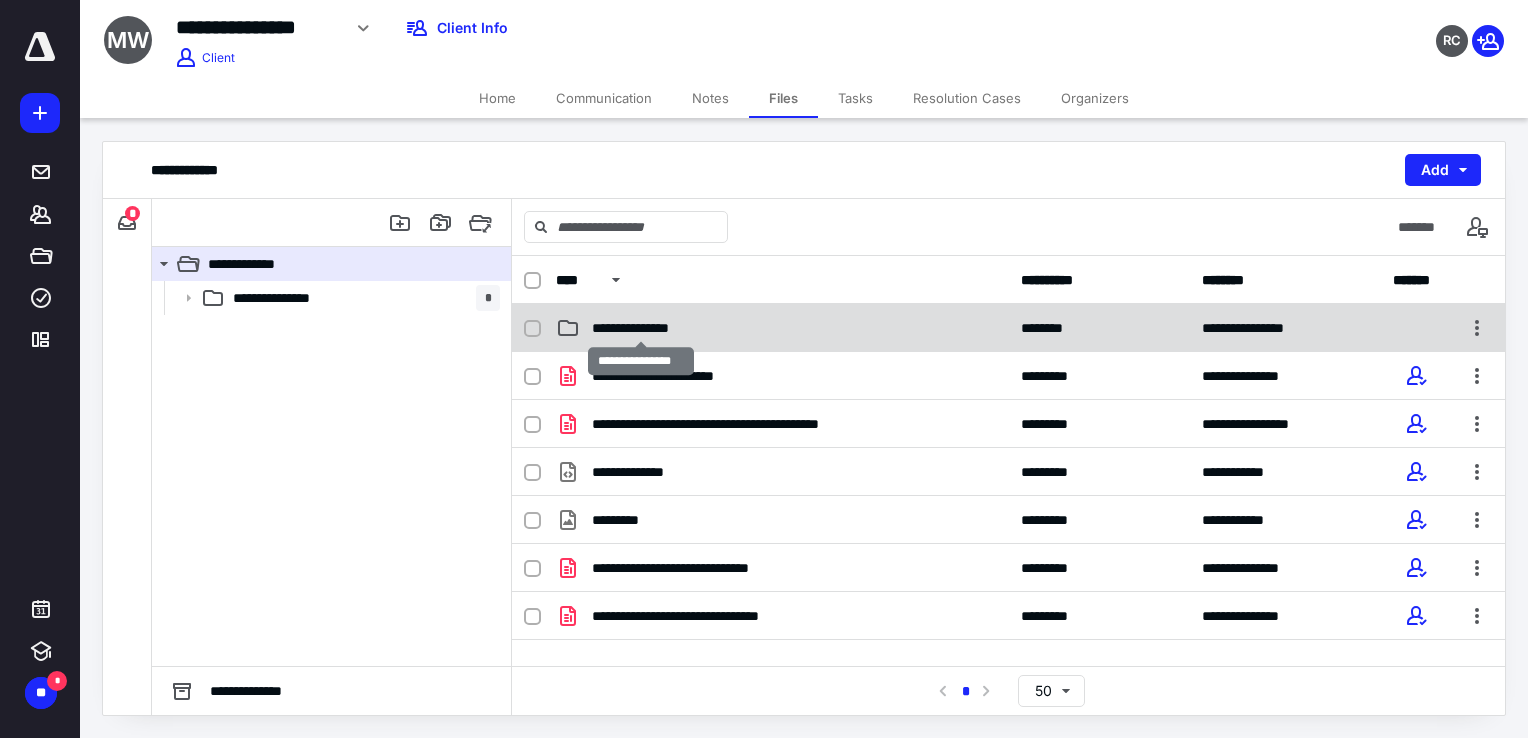 click on "**********" at bounding box center (641, 328) 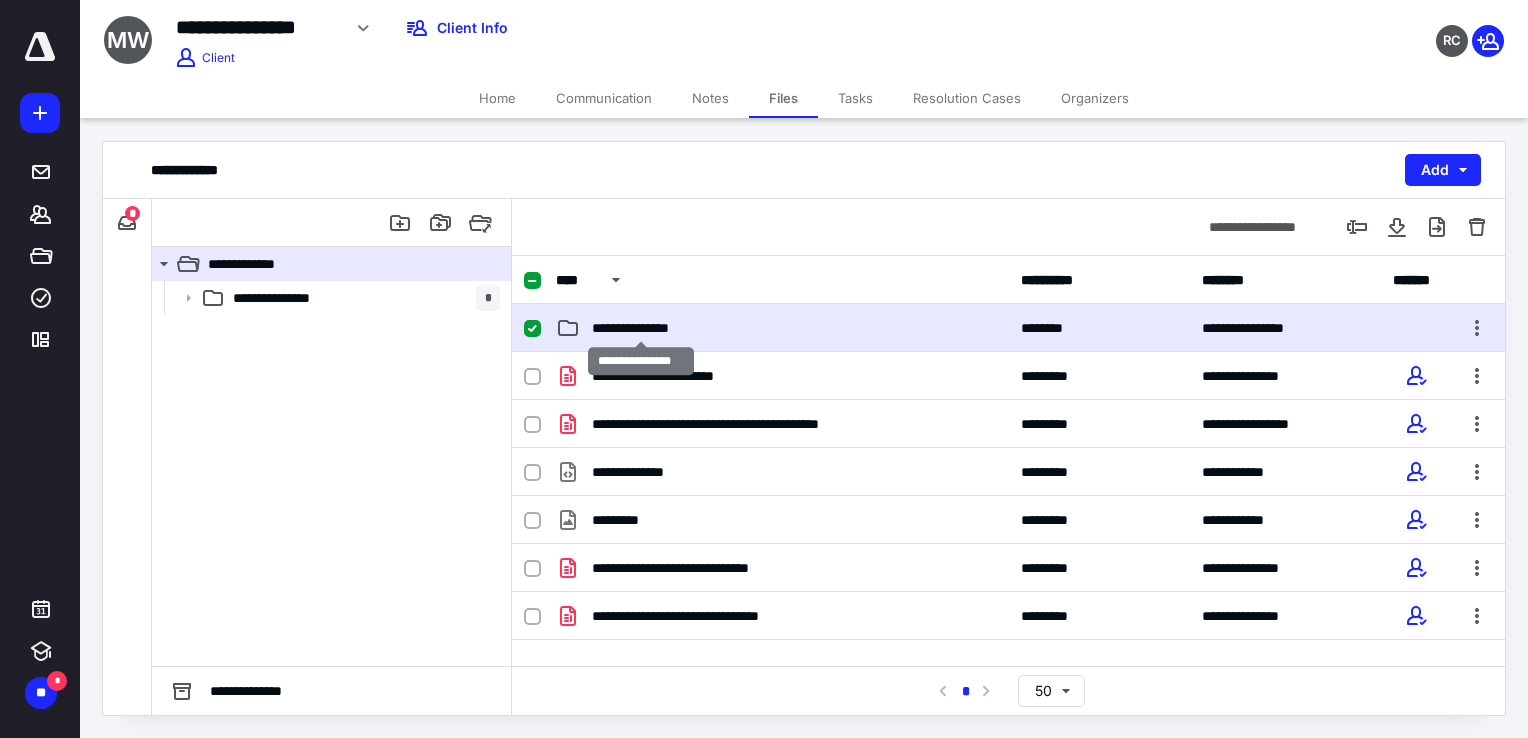 click on "**********" at bounding box center (641, 328) 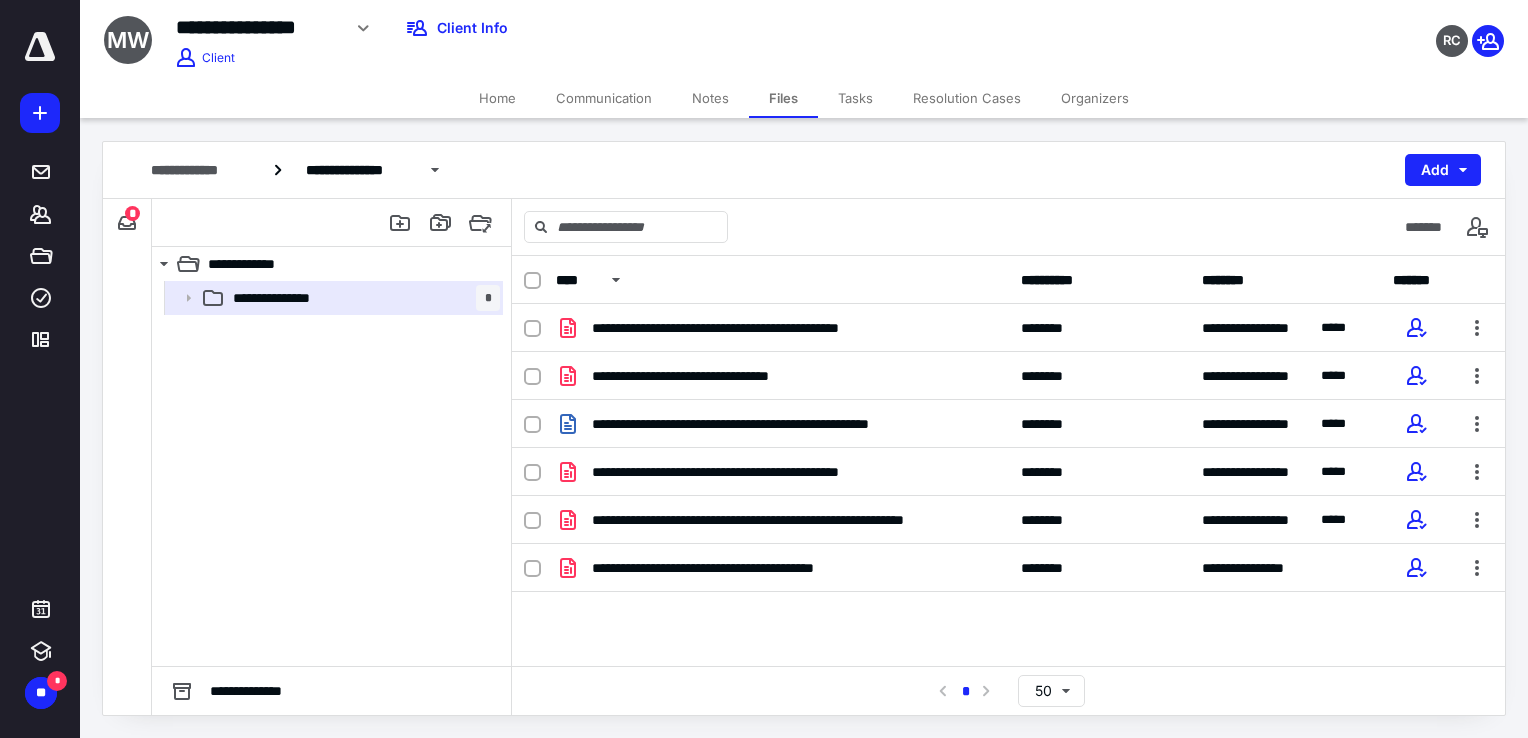 click on "Notes" at bounding box center (710, 98) 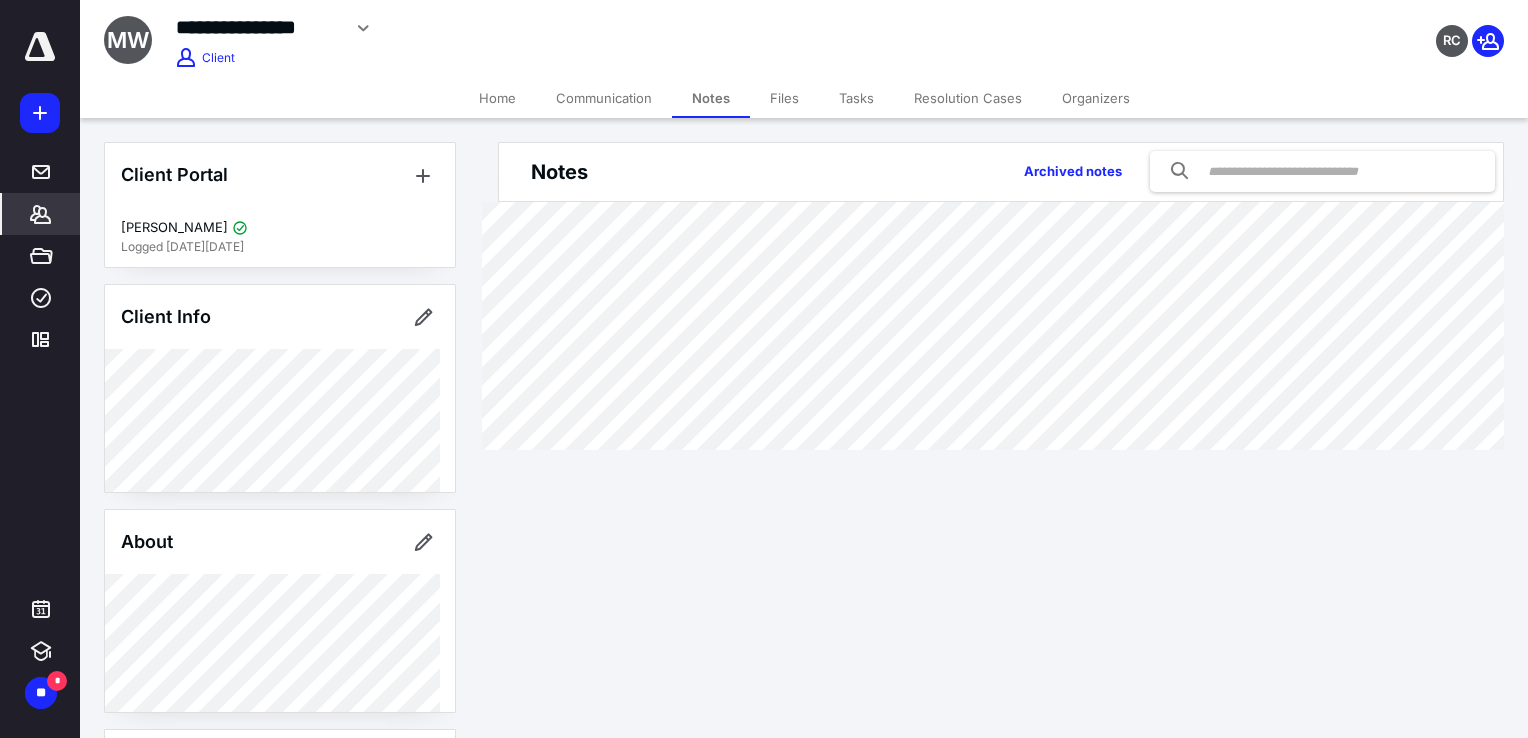click on "Files" at bounding box center (784, 98) 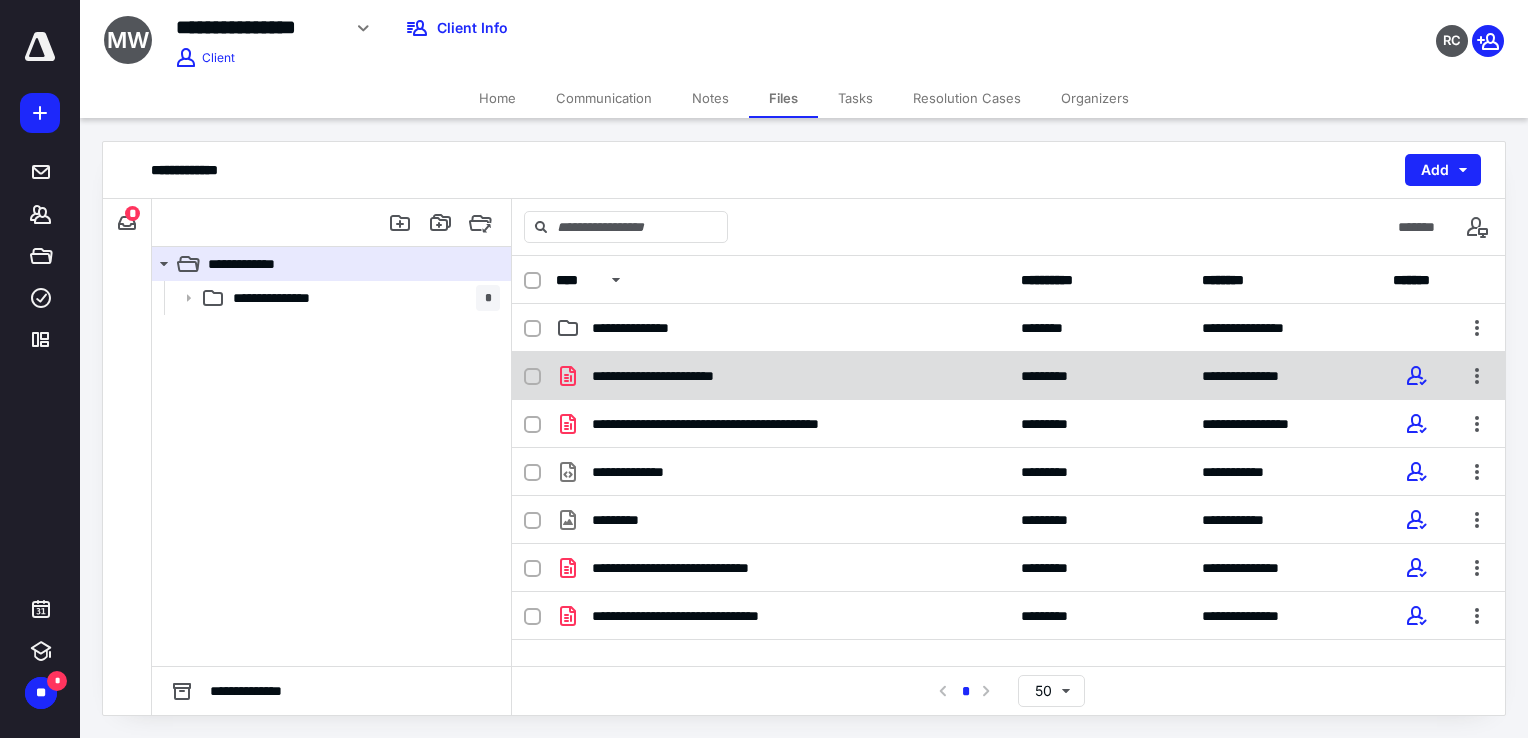 click on "**********" at bounding box center (782, 376) 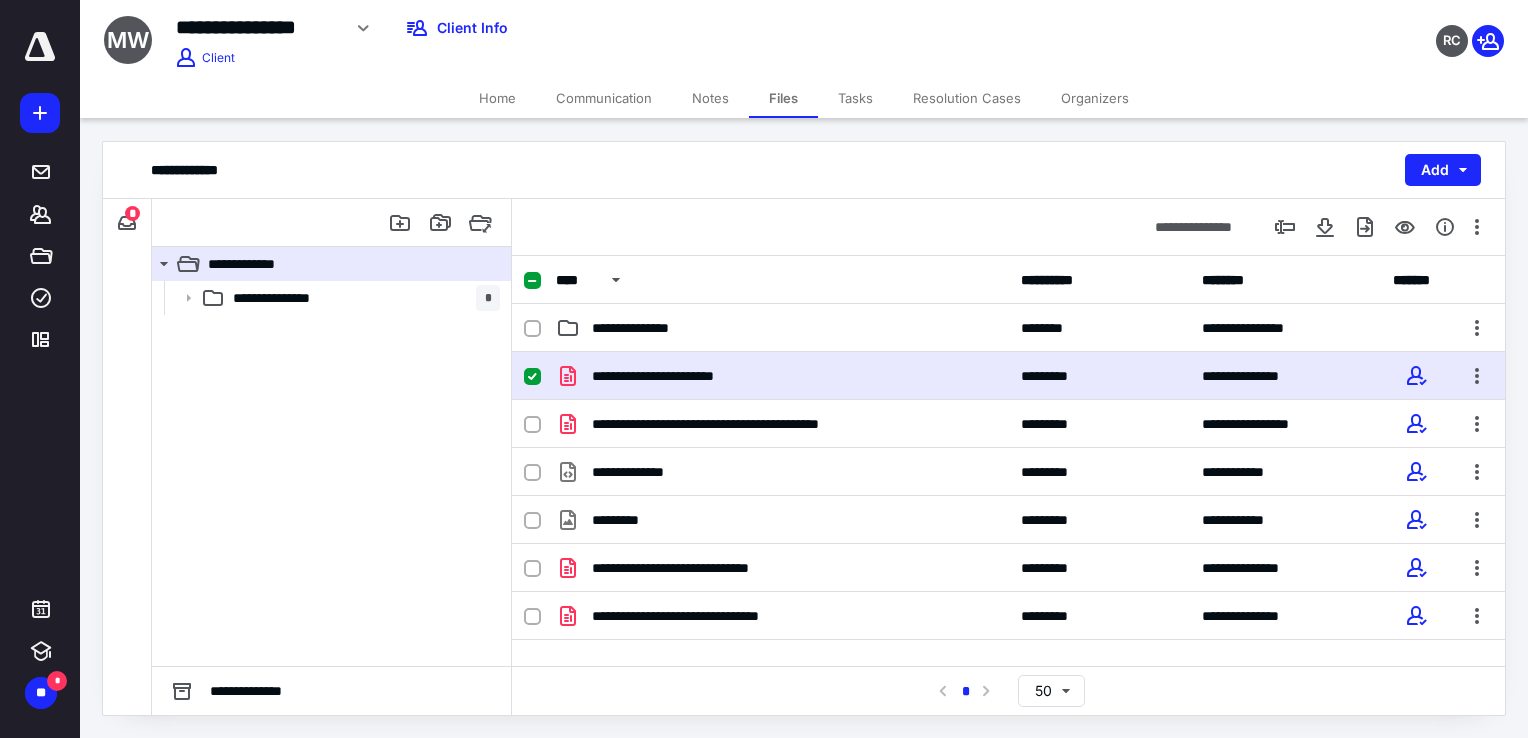 click on "**********" at bounding box center (782, 376) 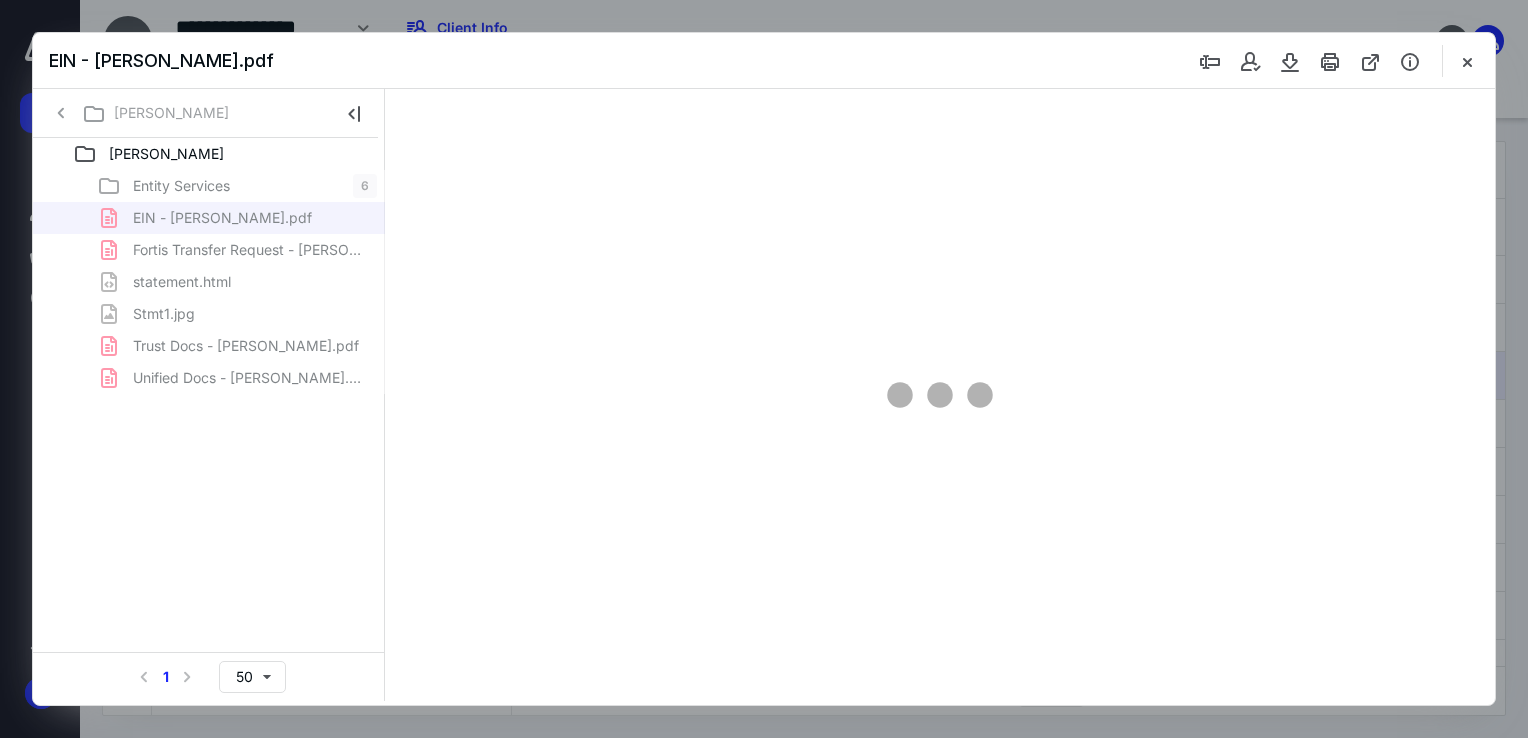 scroll, scrollTop: 0, scrollLeft: 0, axis: both 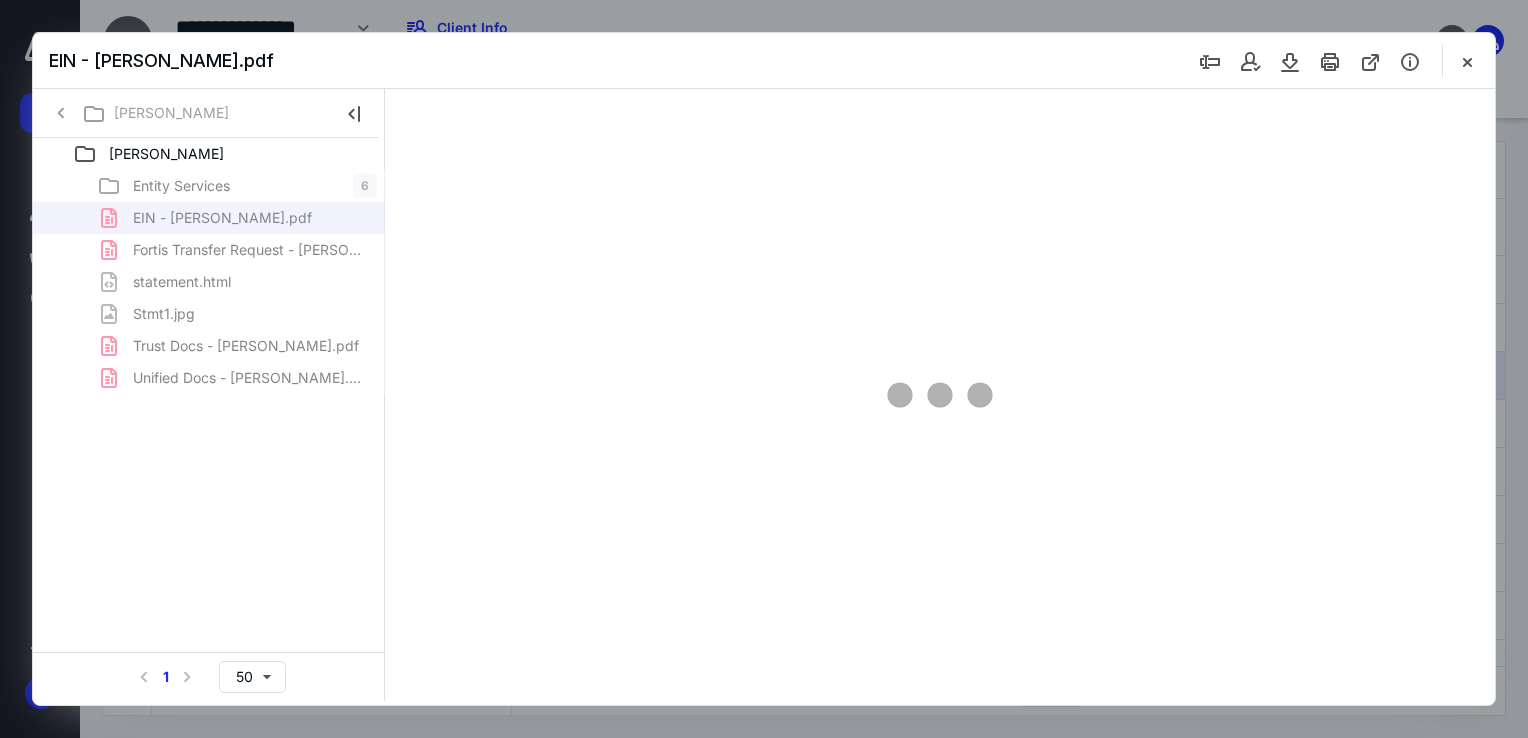 type on "73" 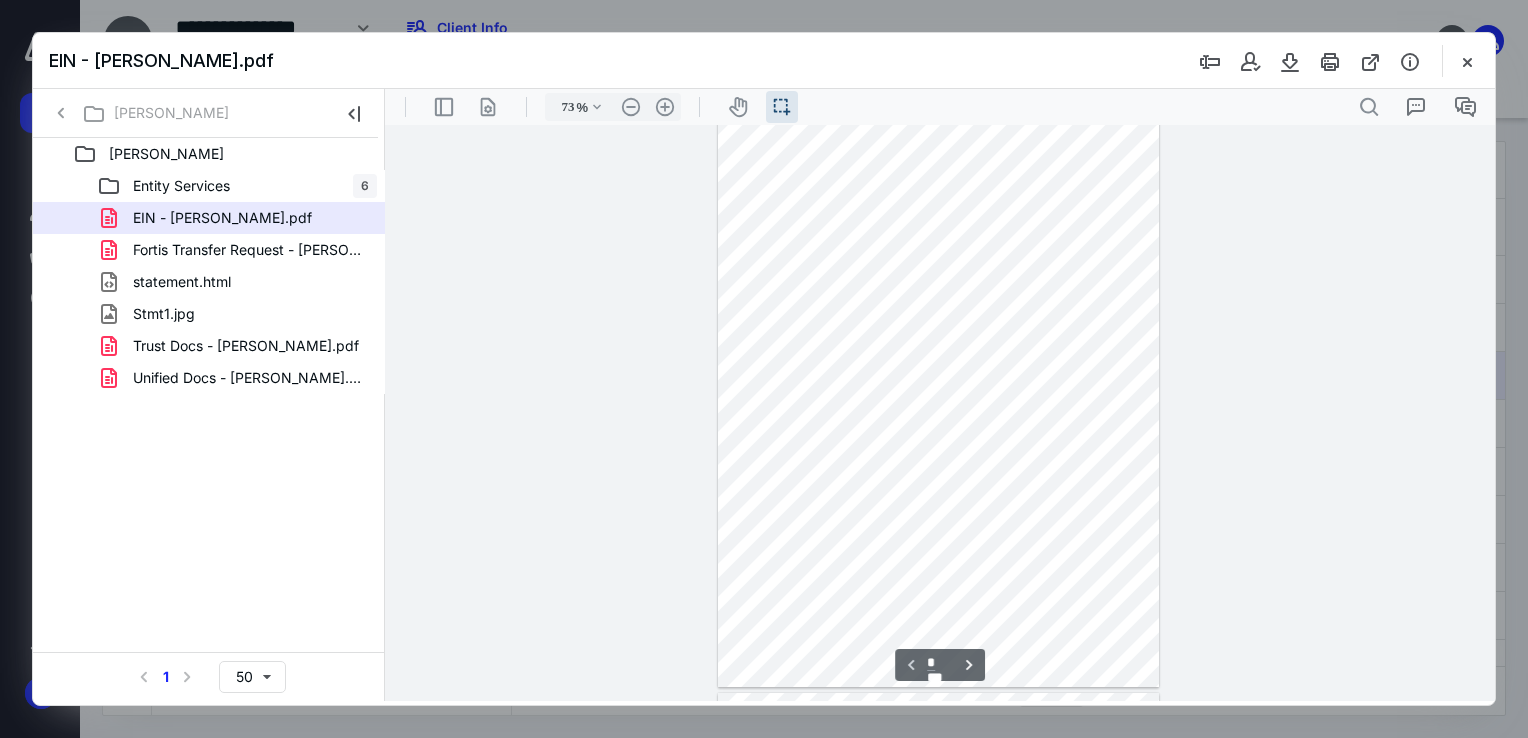 scroll, scrollTop: 0, scrollLeft: 0, axis: both 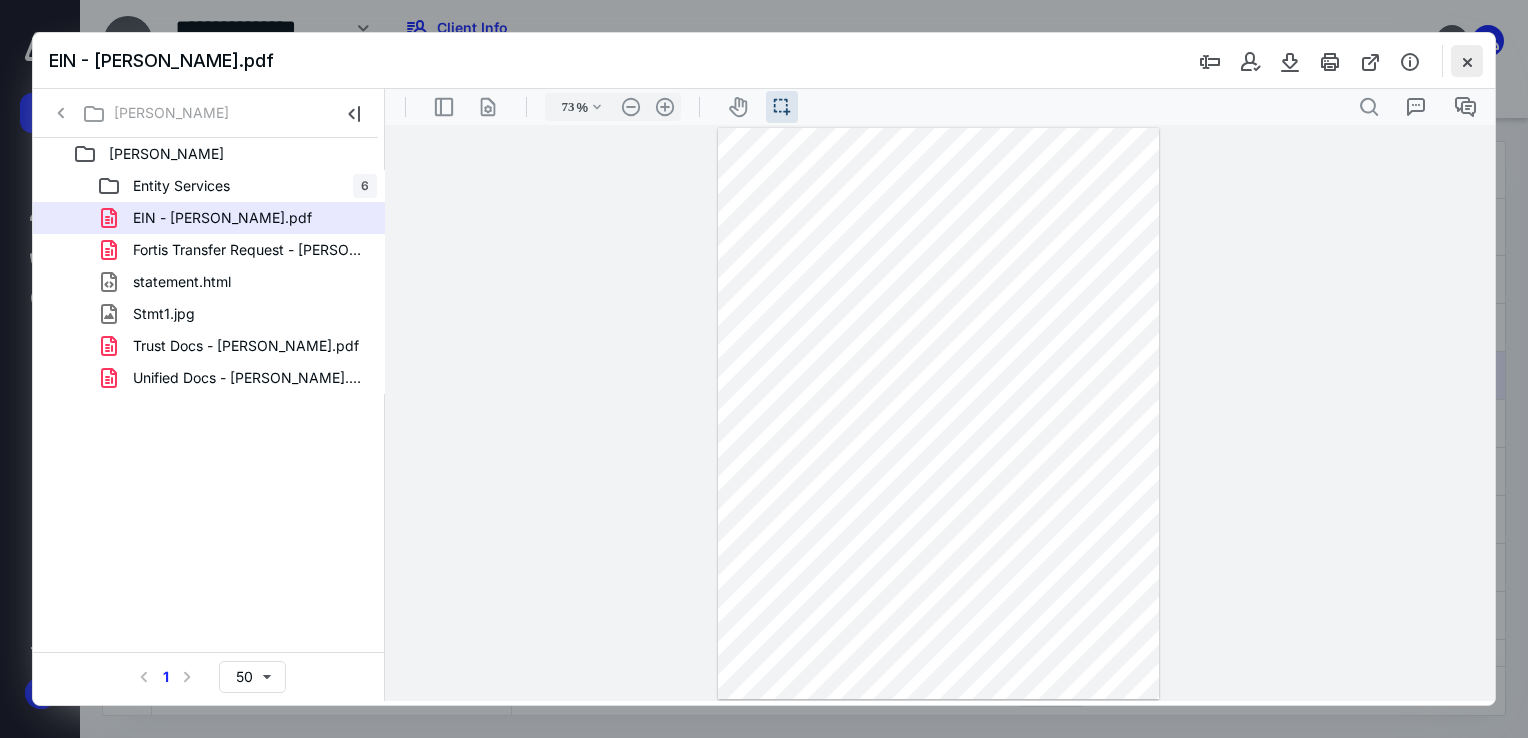 click at bounding box center (1467, 61) 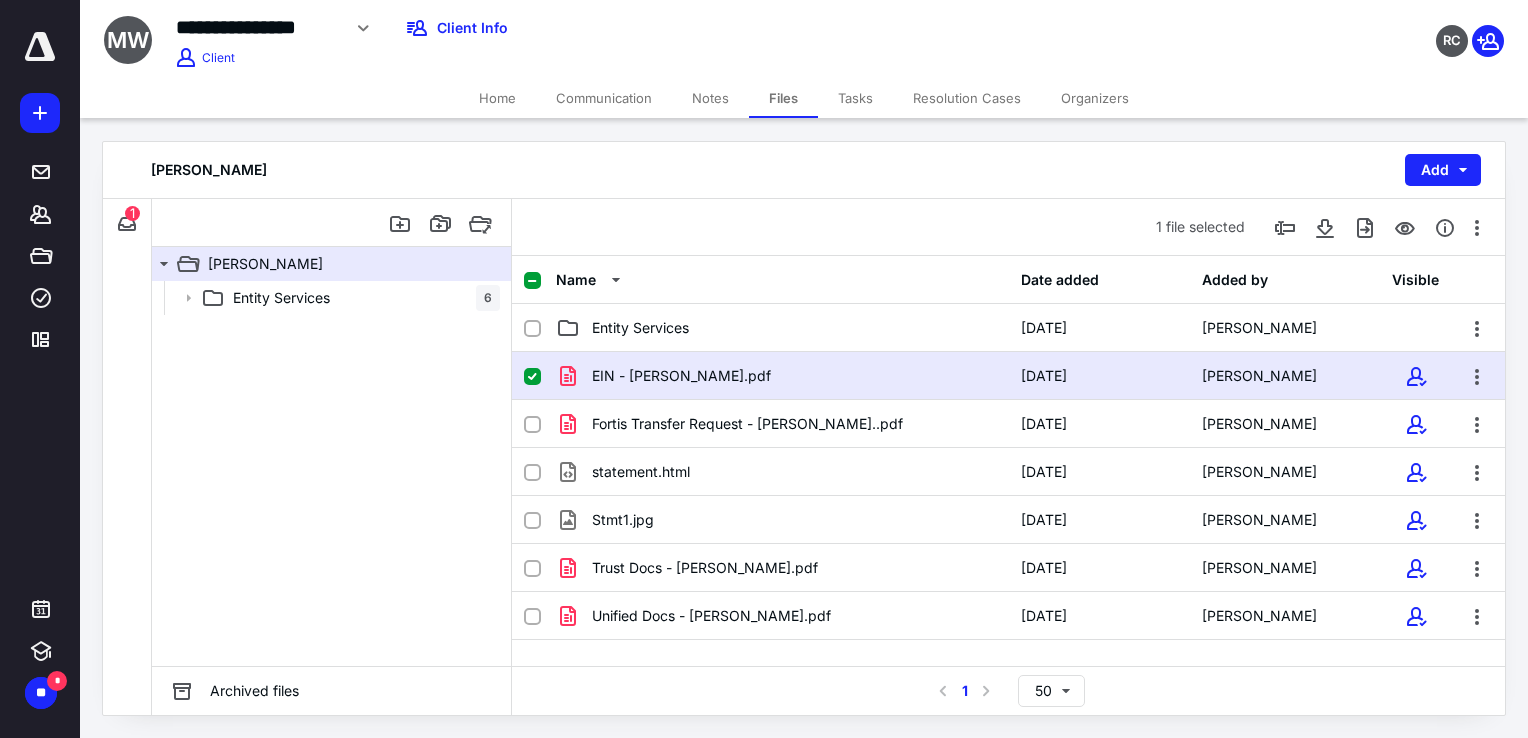 click on "EIN - [PERSON_NAME].pdf" at bounding box center (782, 376) 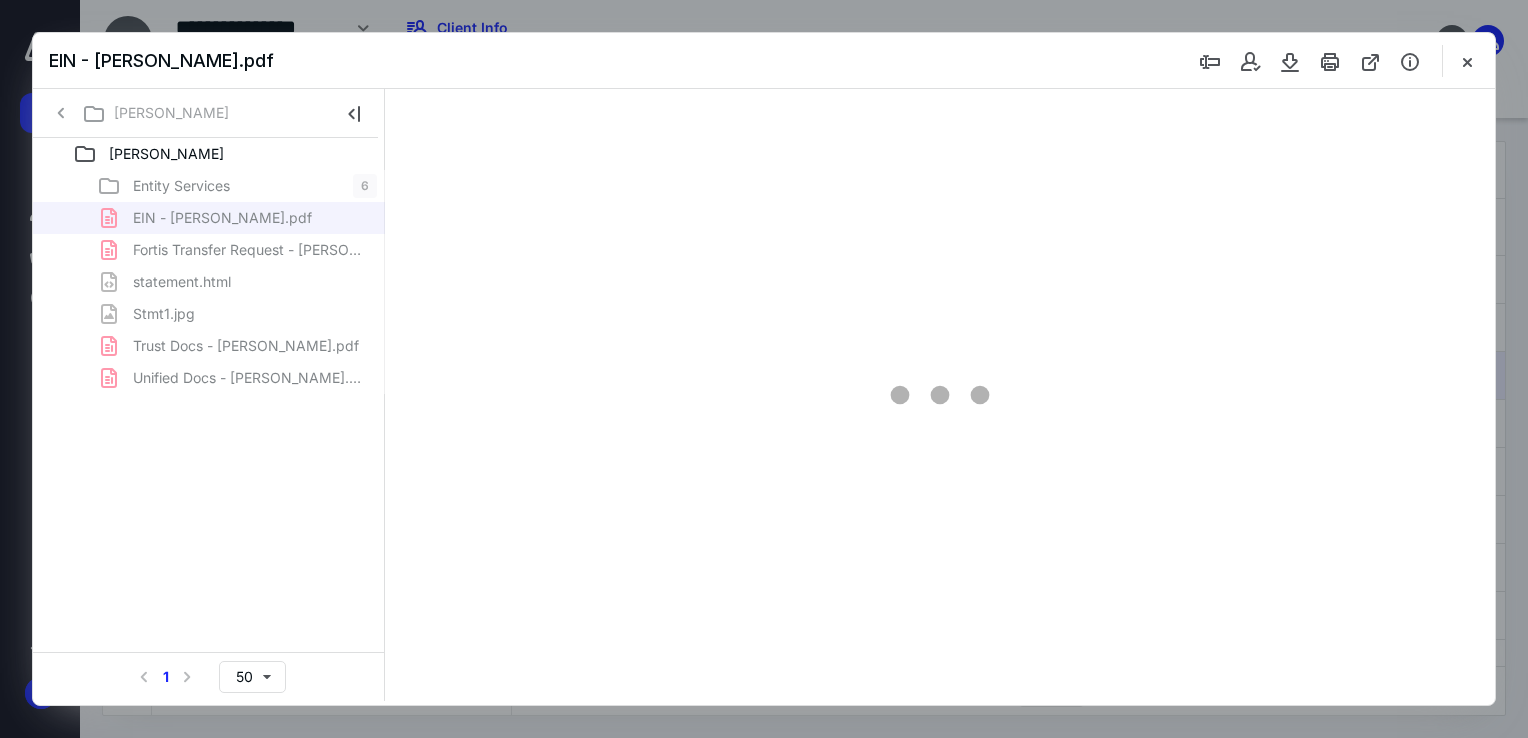 scroll, scrollTop: 0, scrollLeft: 0, axis: both 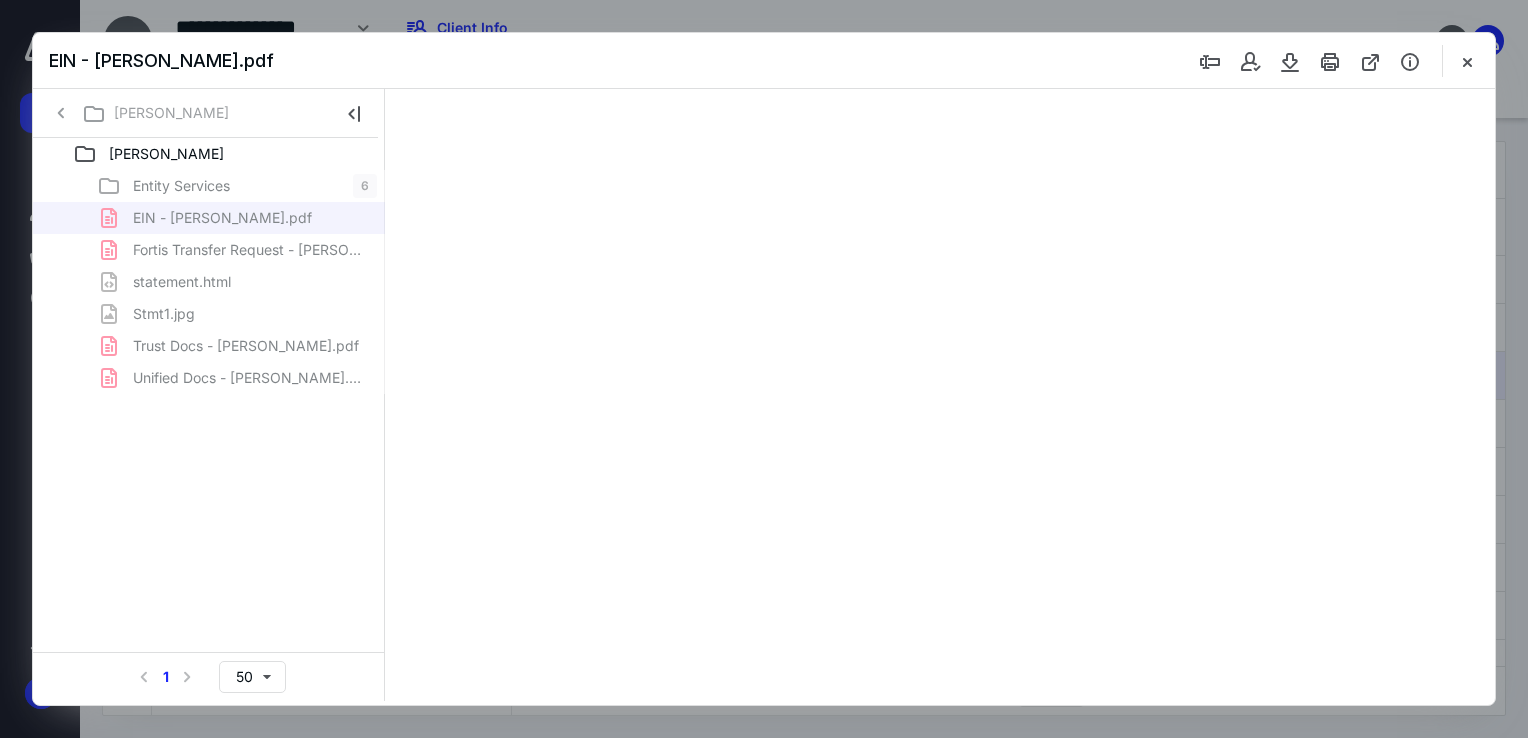type on "73" 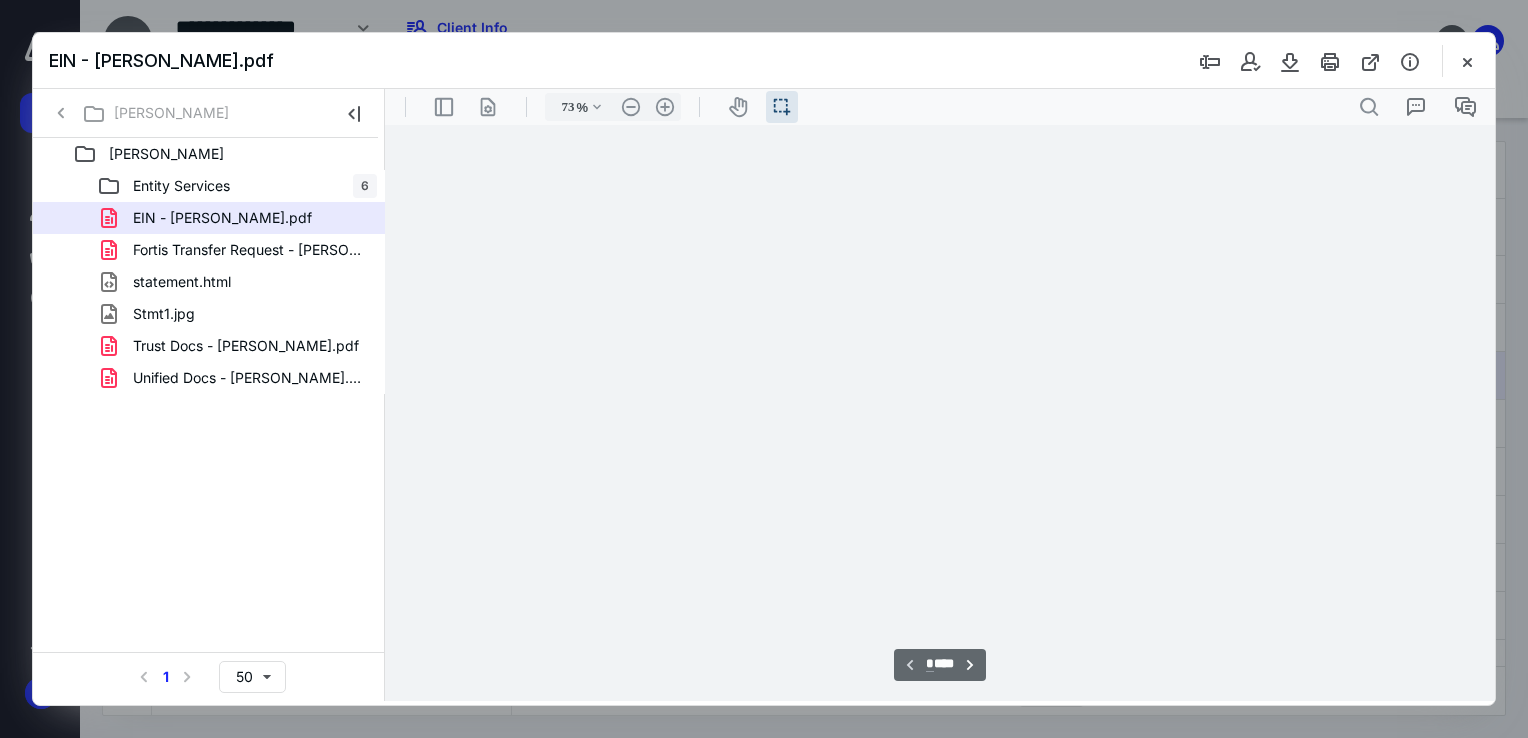 scroll, scrollTop: 39, scrollLeft: 0, axis: vertical 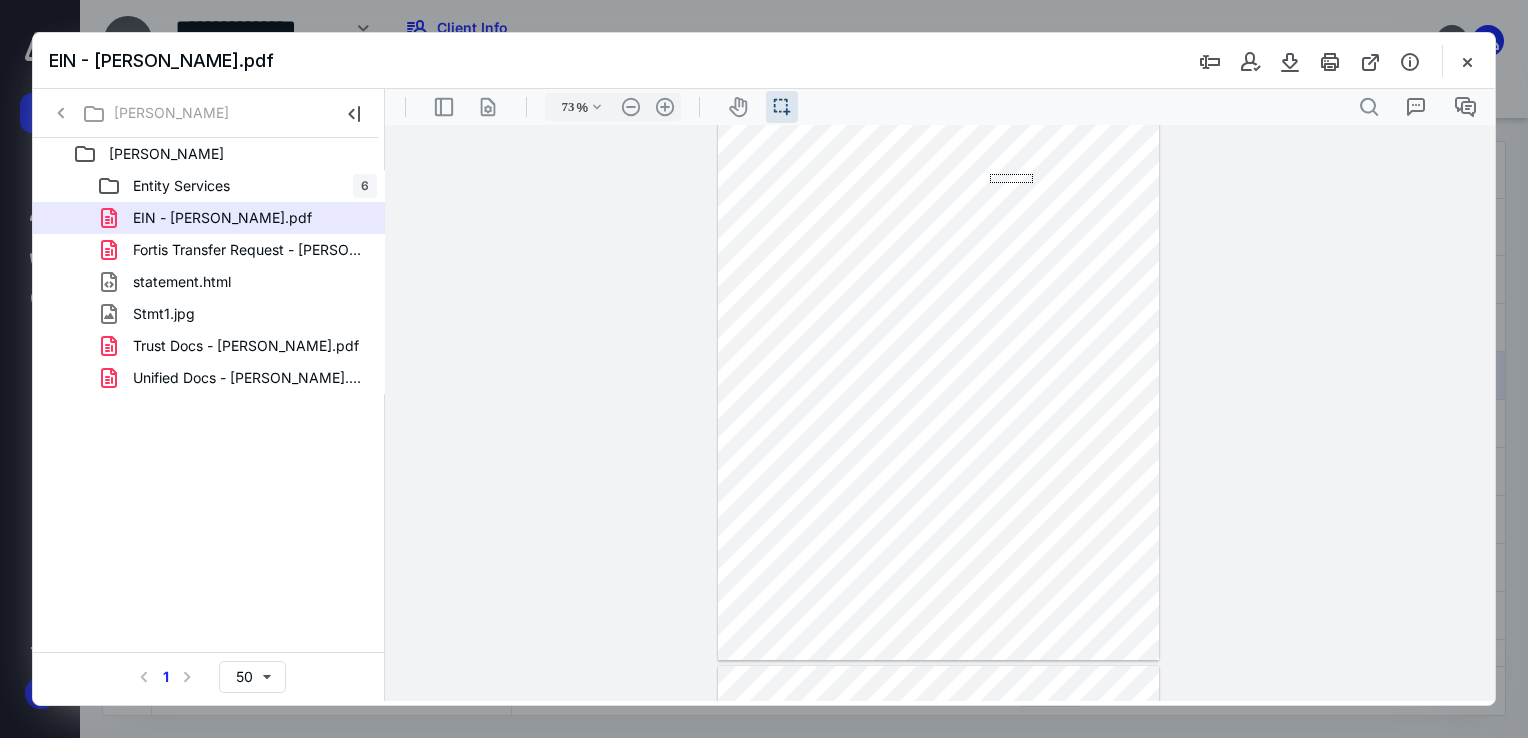 drag, startPoint x: 1033, startPoint y: 175, endPoint x: 990, endPoint y: 183, distance: 43.737854 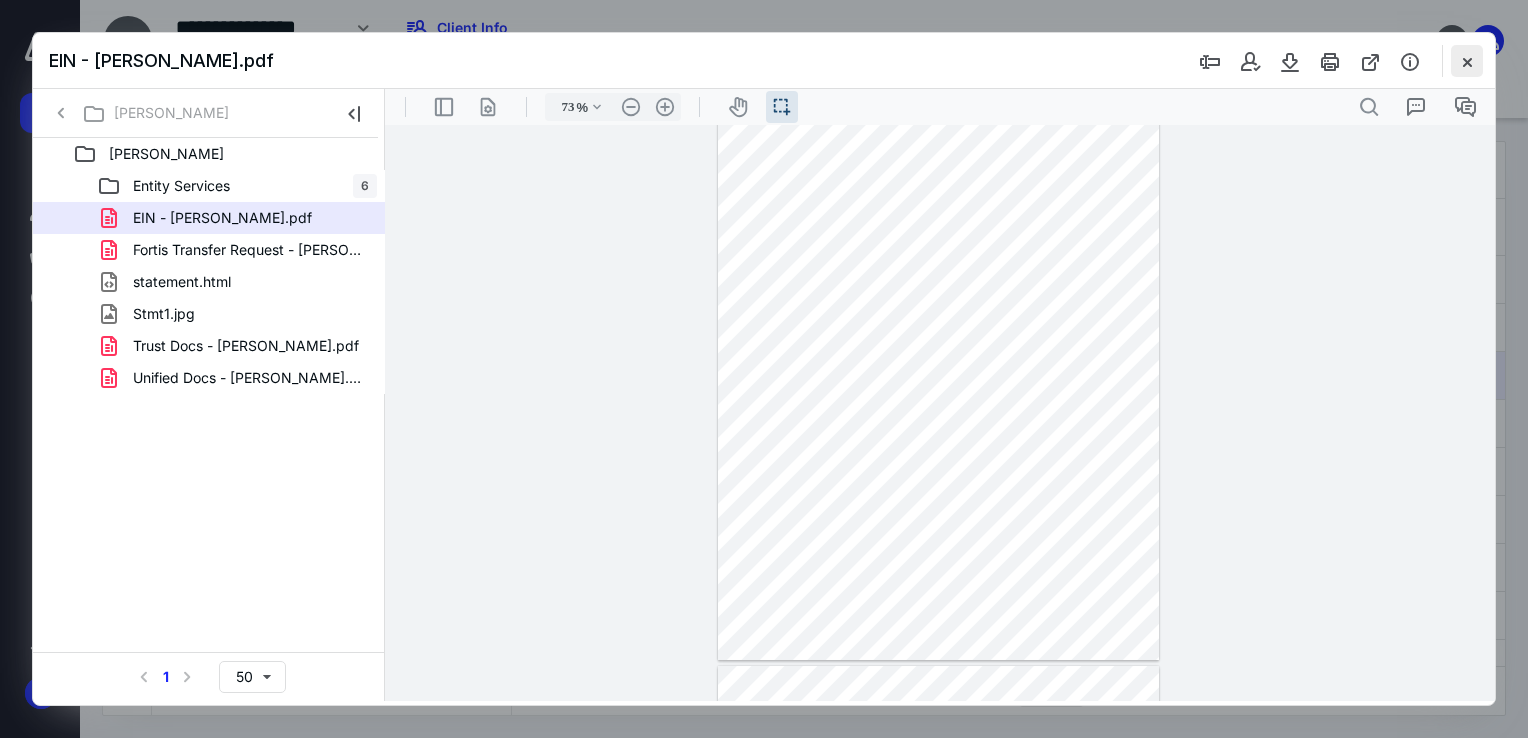 click at bounding box center (1467, 61) 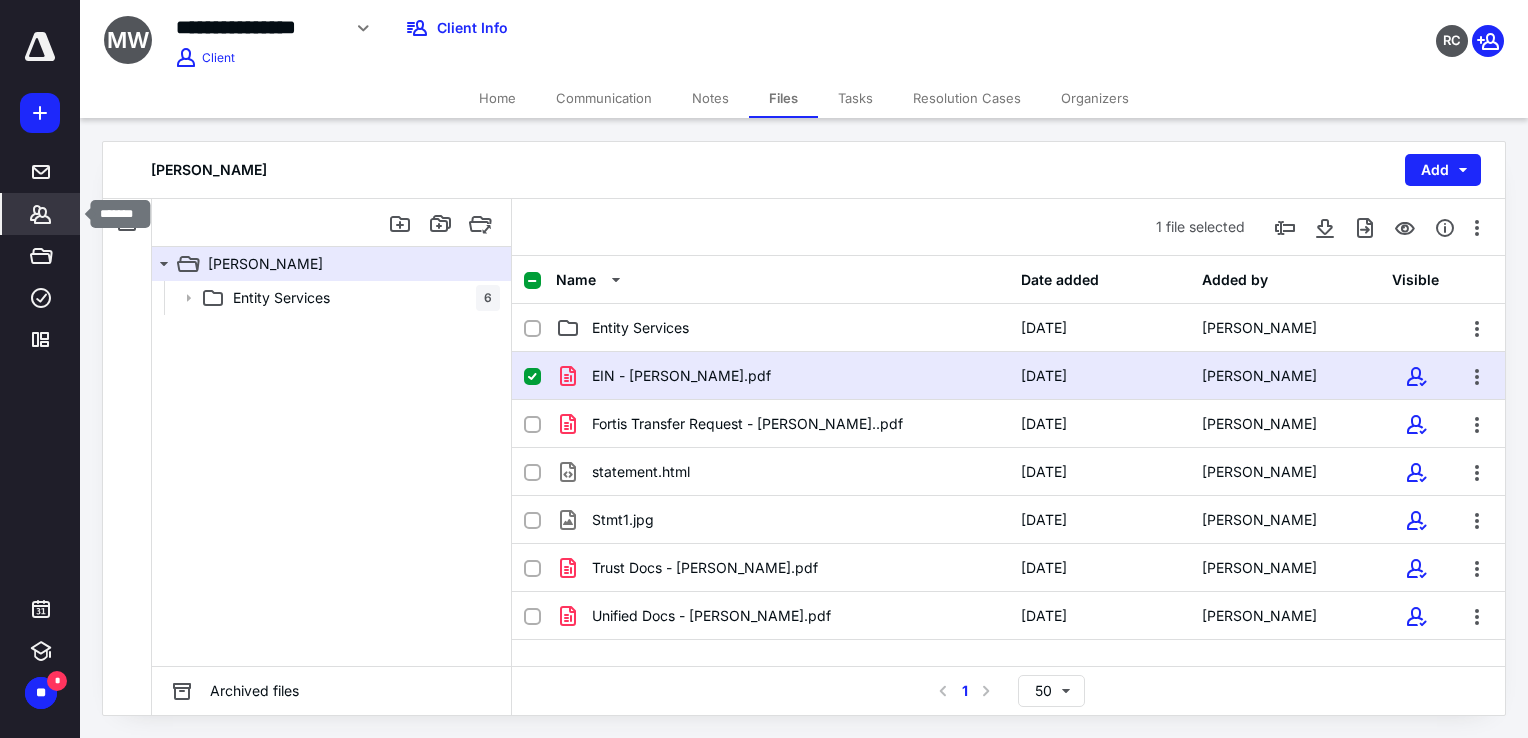 click 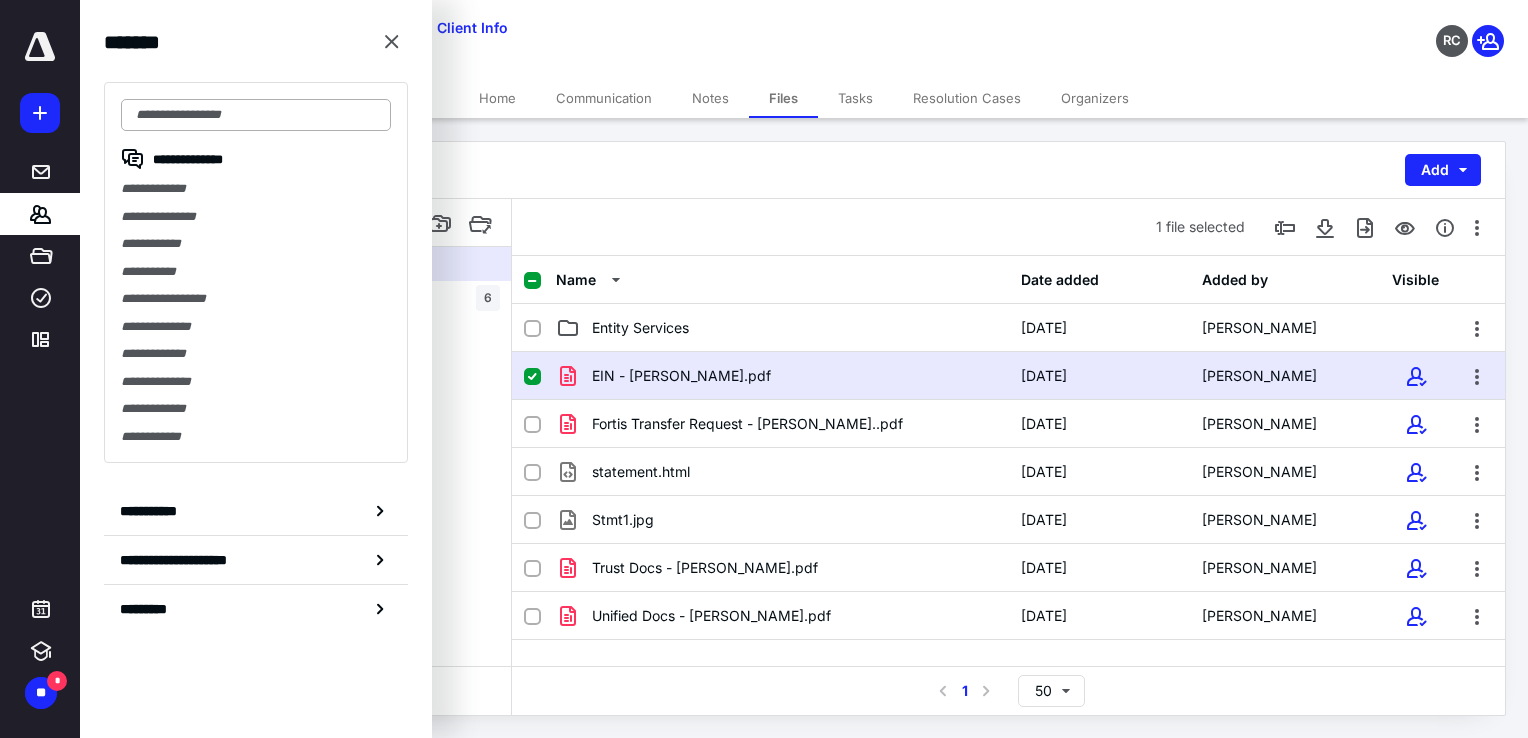 click at bounding box center [256, 115] 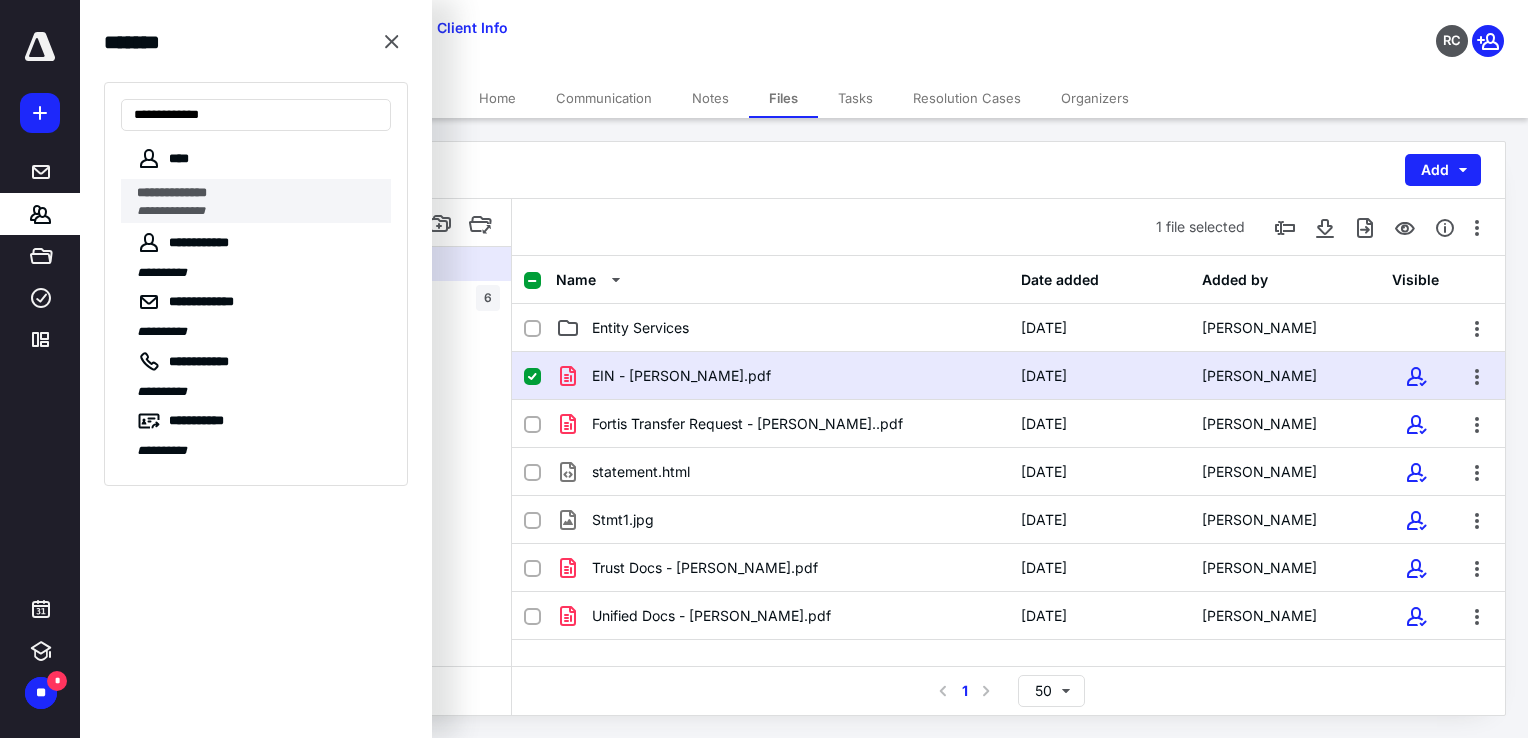 type on "**********" 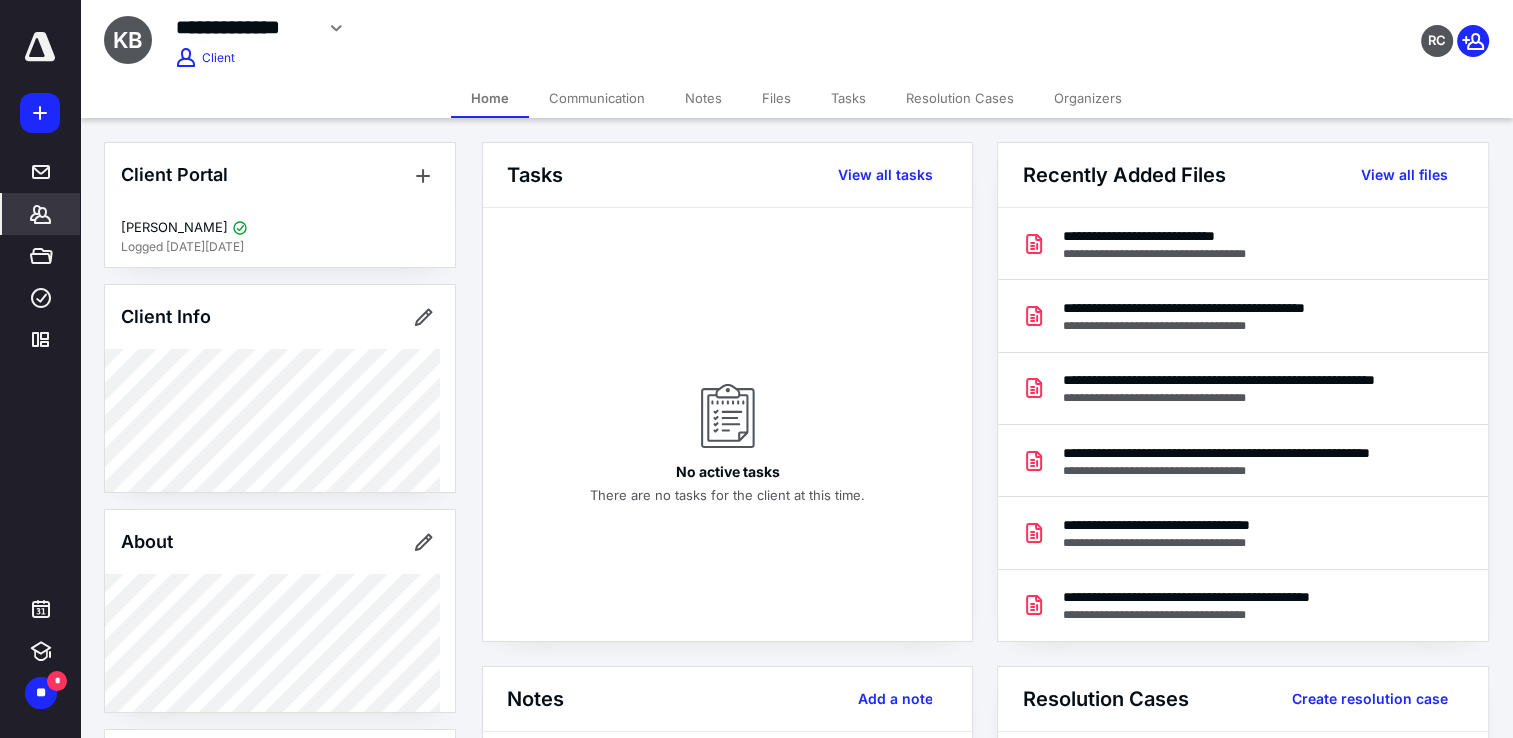 click on "Files" at bounding box center (776, 98) 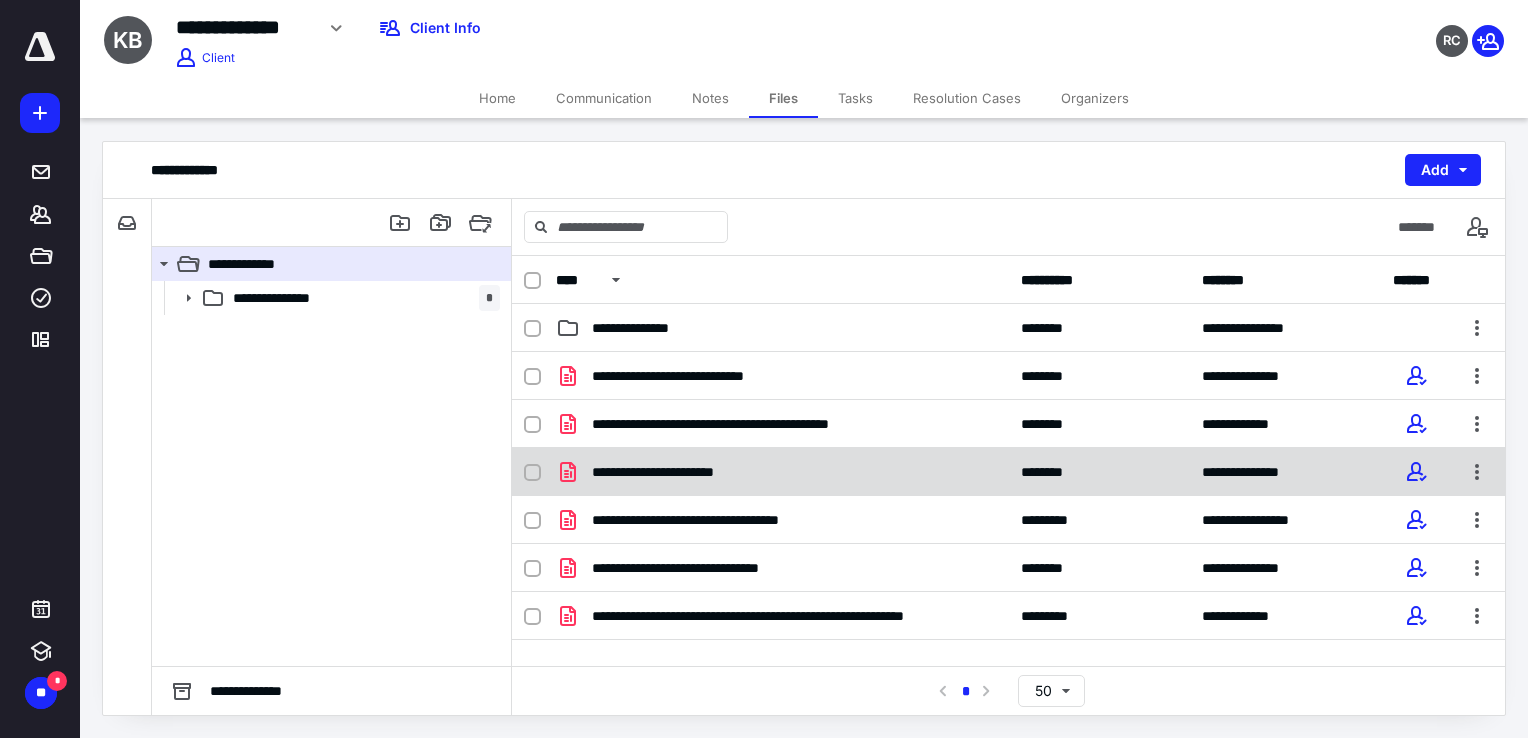click on "**********" at bounding box center (782, 472) 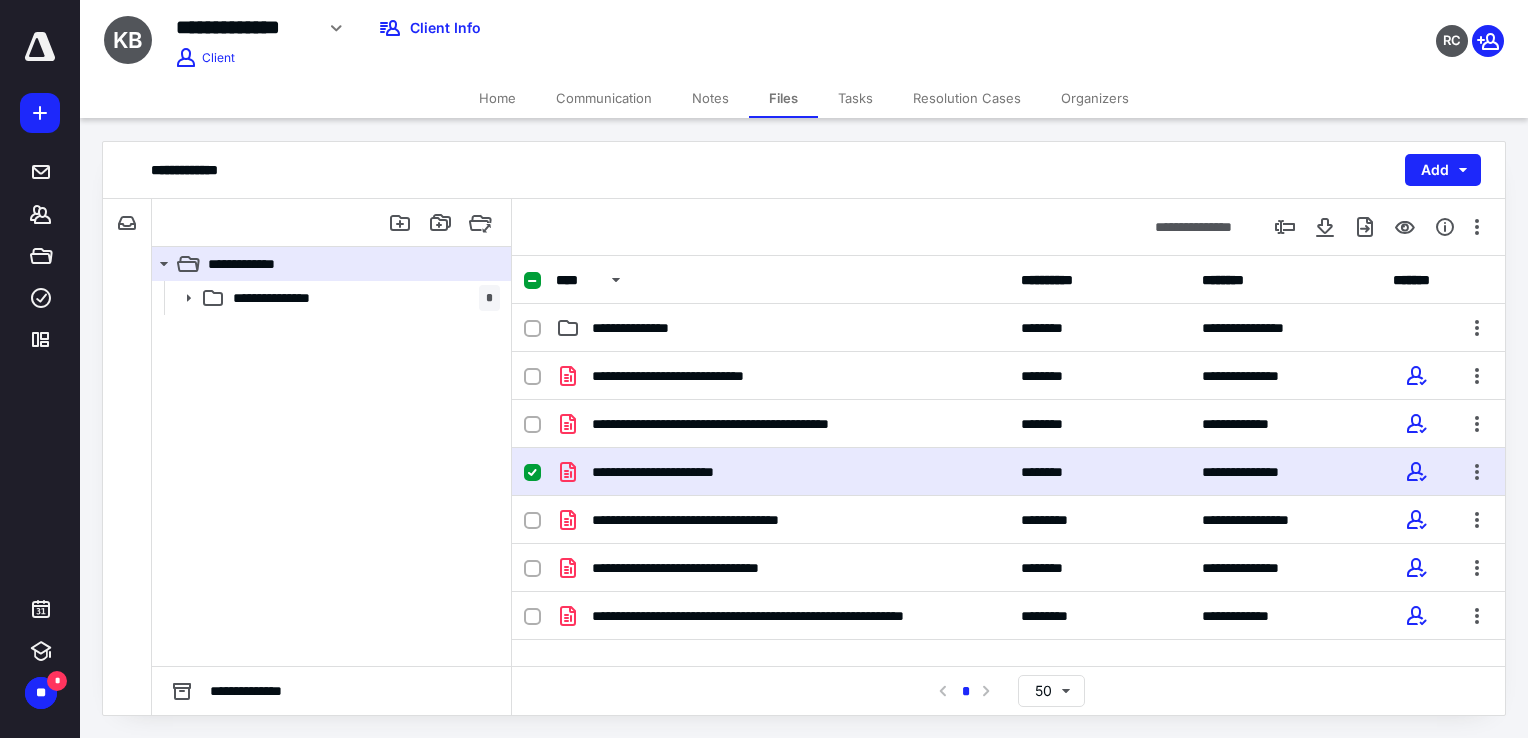 click on "**********" at bounding box center [782, 472] 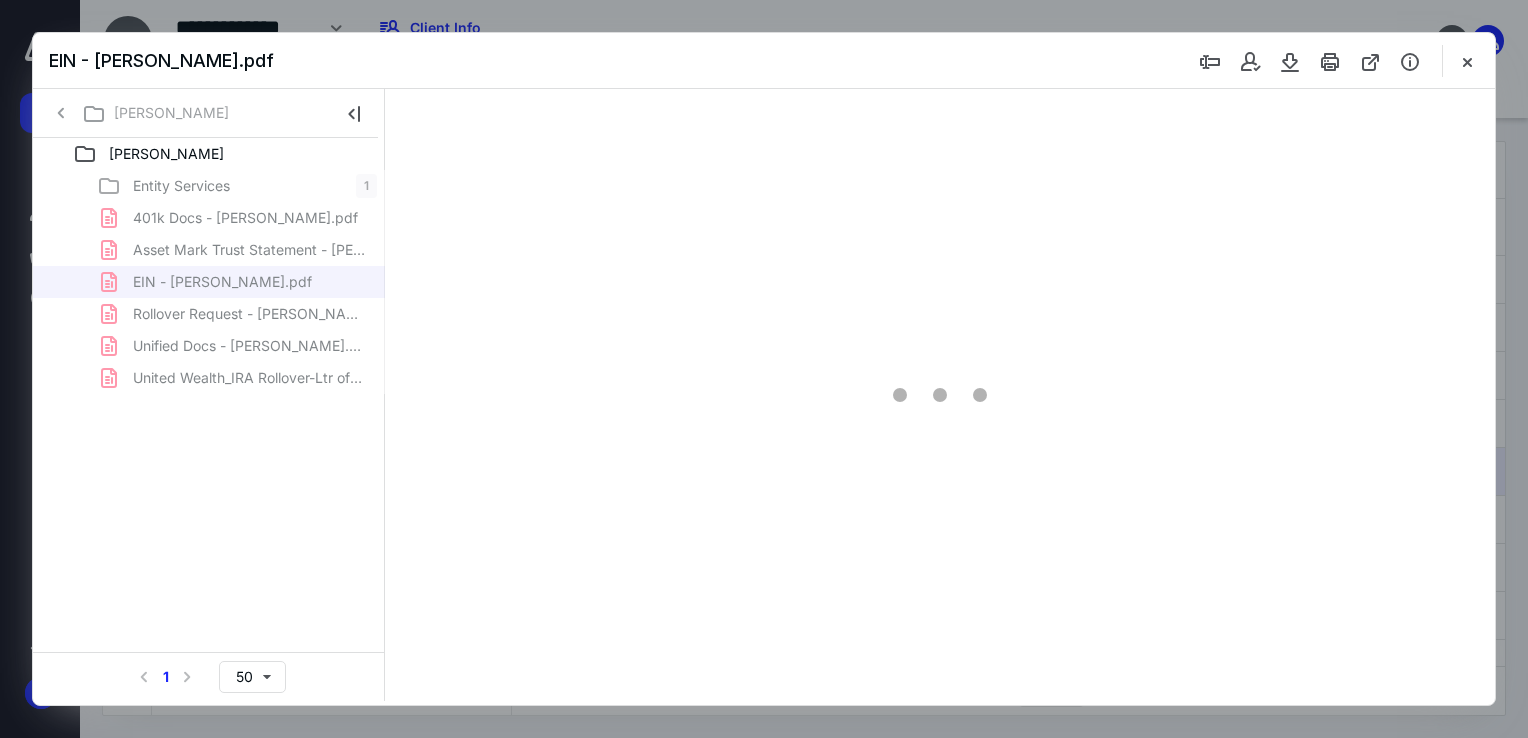 scroll, scrollTop: 0, scrollLeft: 0, axis: both 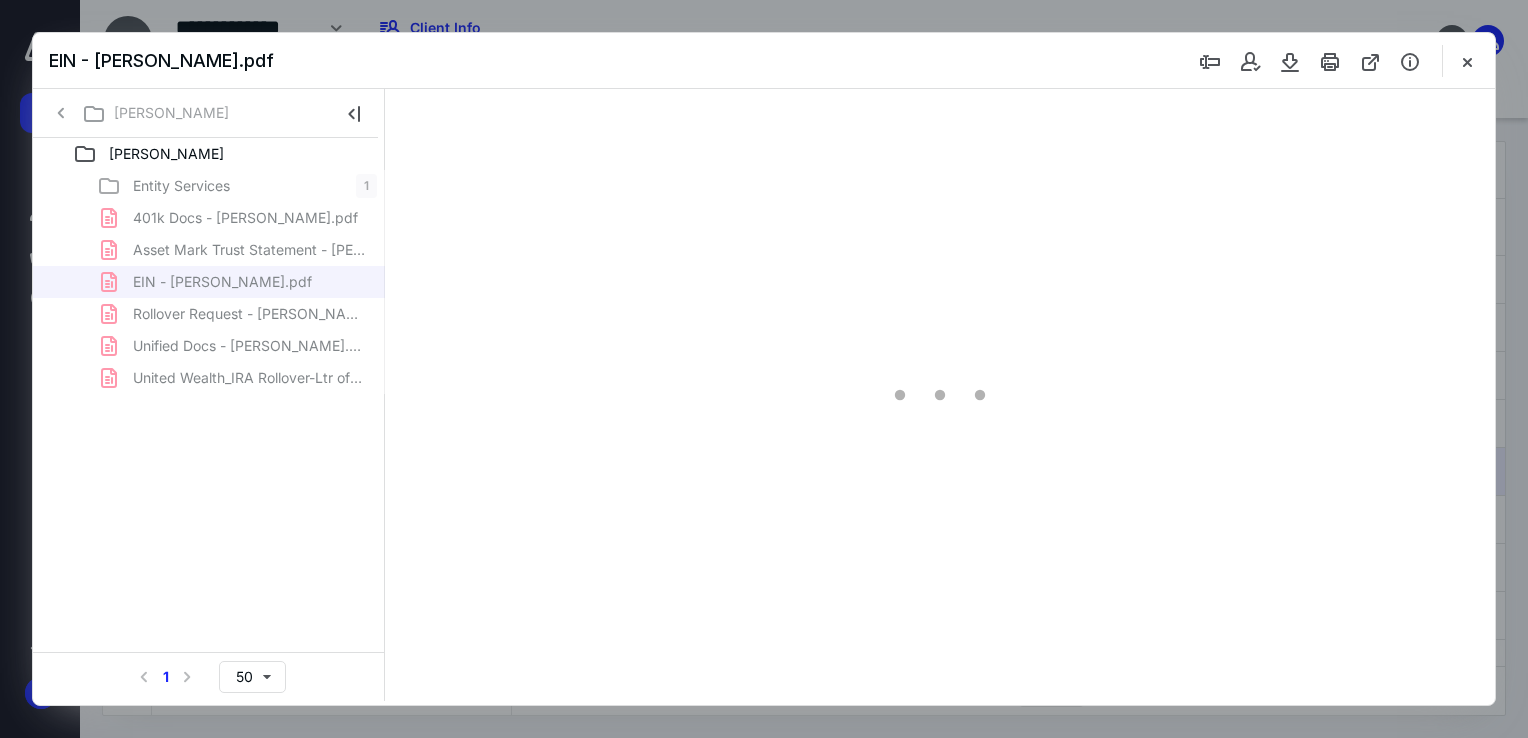 type on "73" 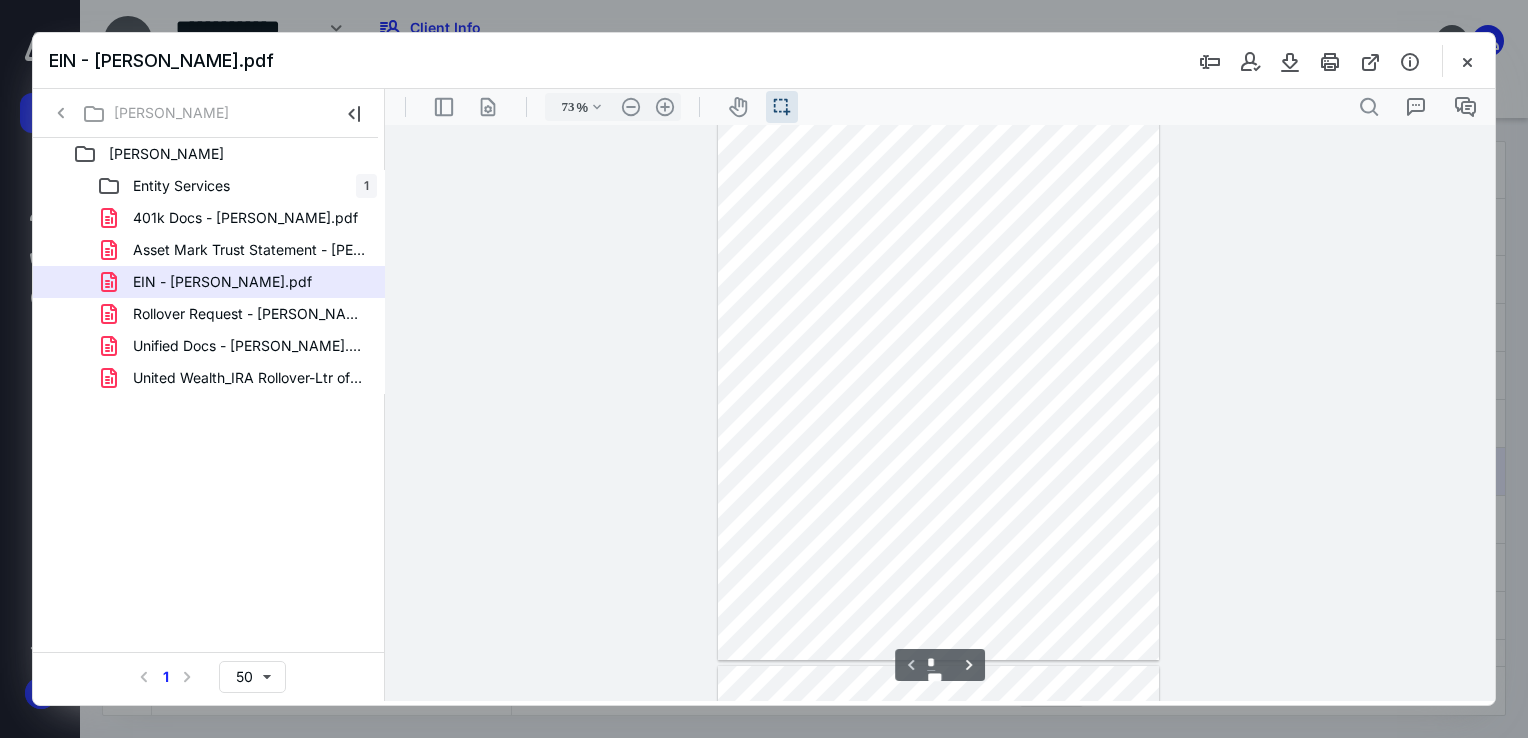 scroll, scrollTop: 0, scrollLeft: 0, axis: both 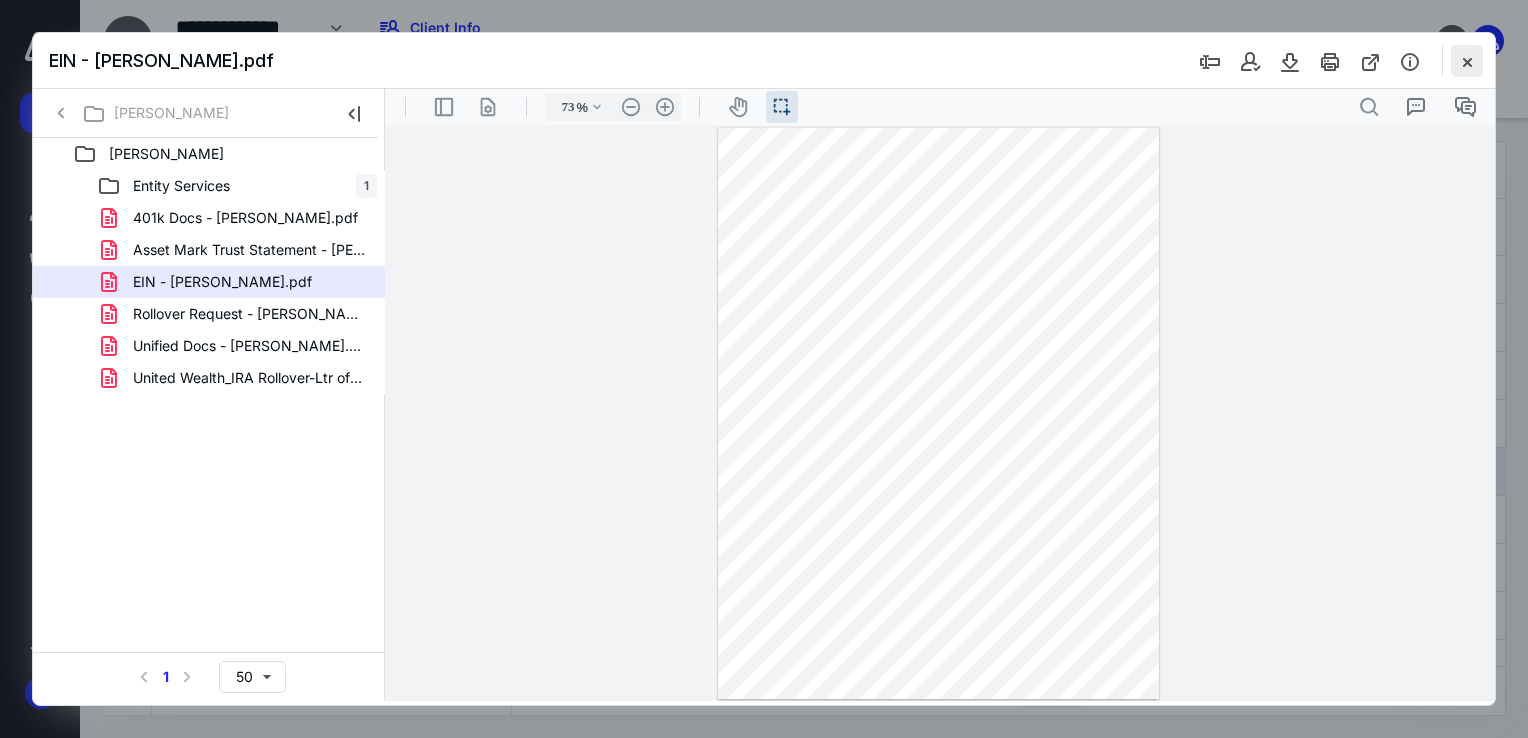 click at bounding box center (1467, 61) 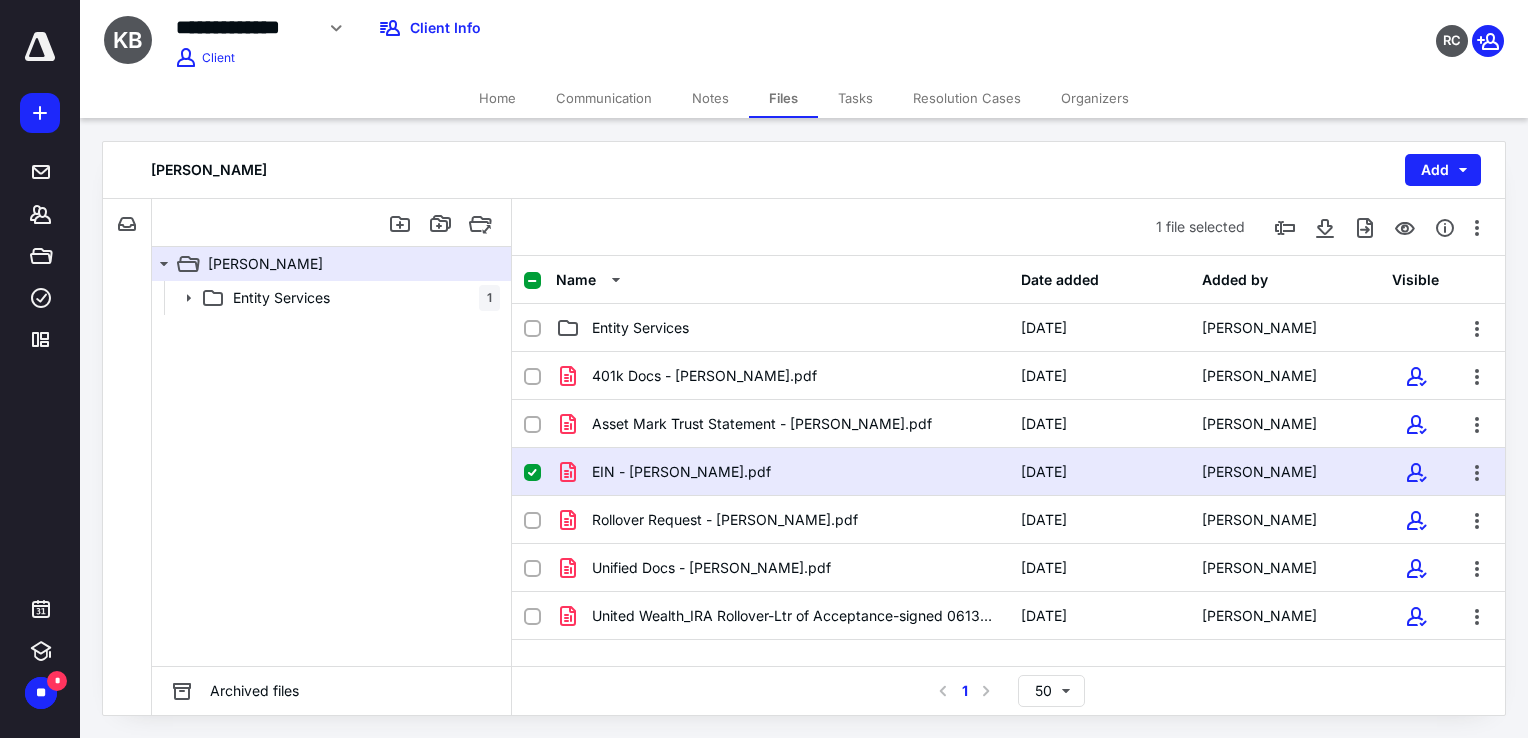 click 